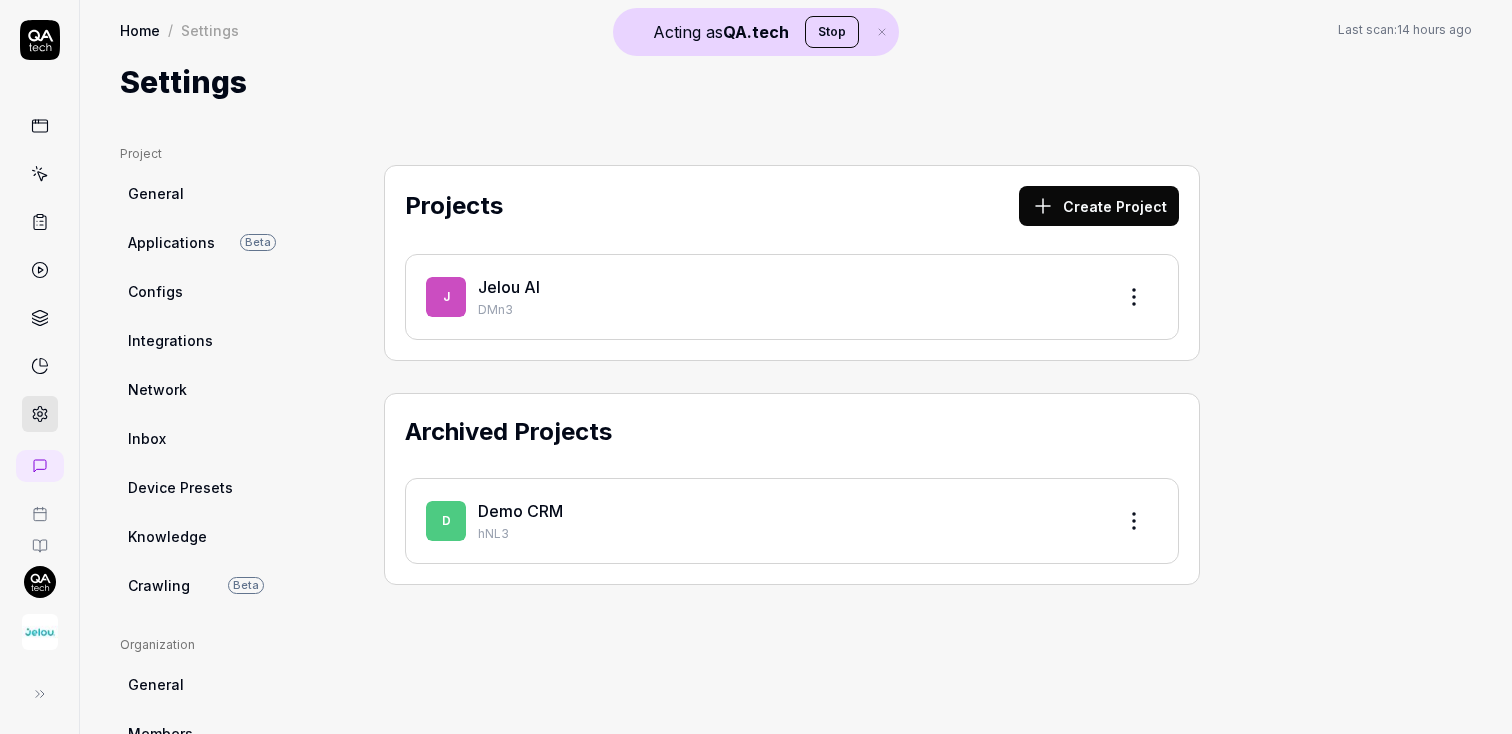 scroll, scrollTop: 0, scrollLeft: 0, axis: both 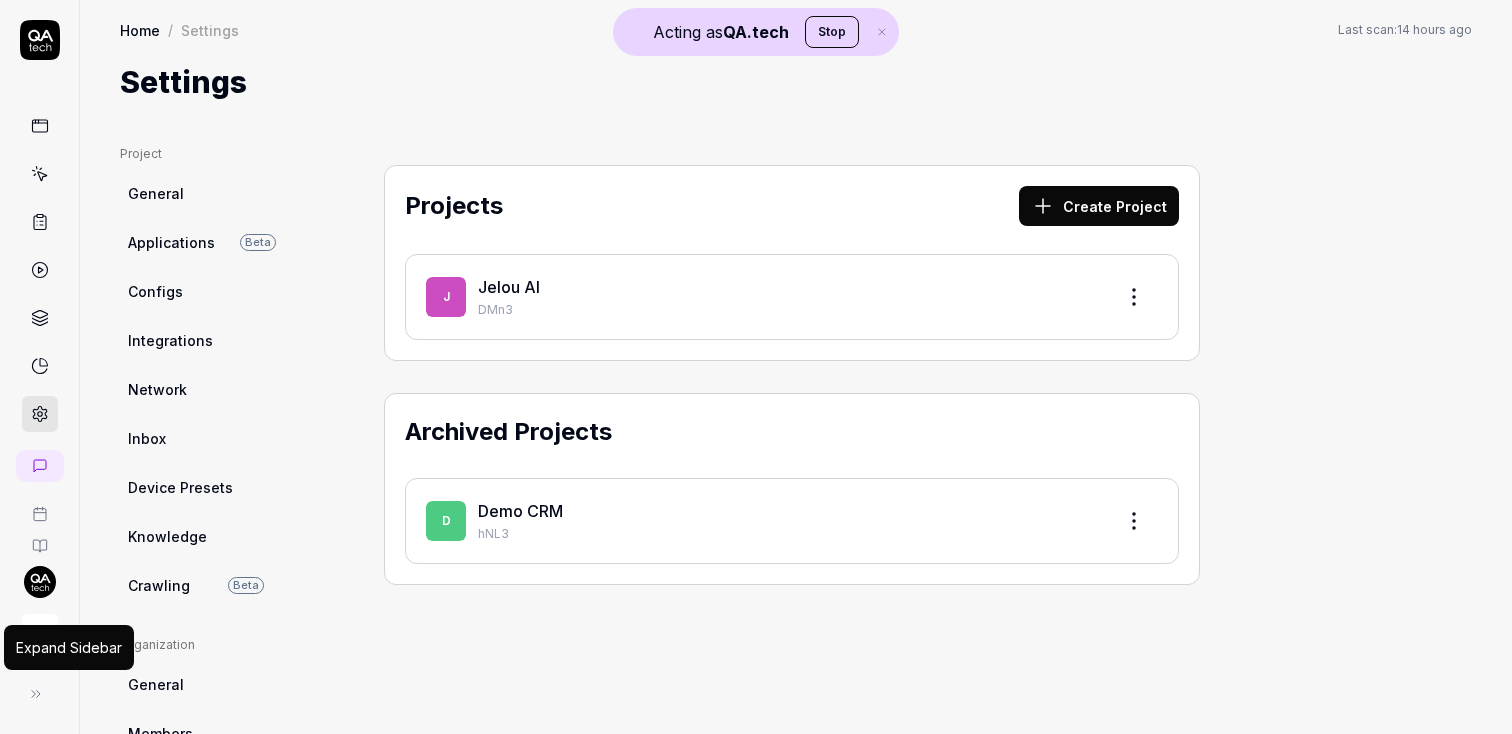click at bounding box center (36, 694) 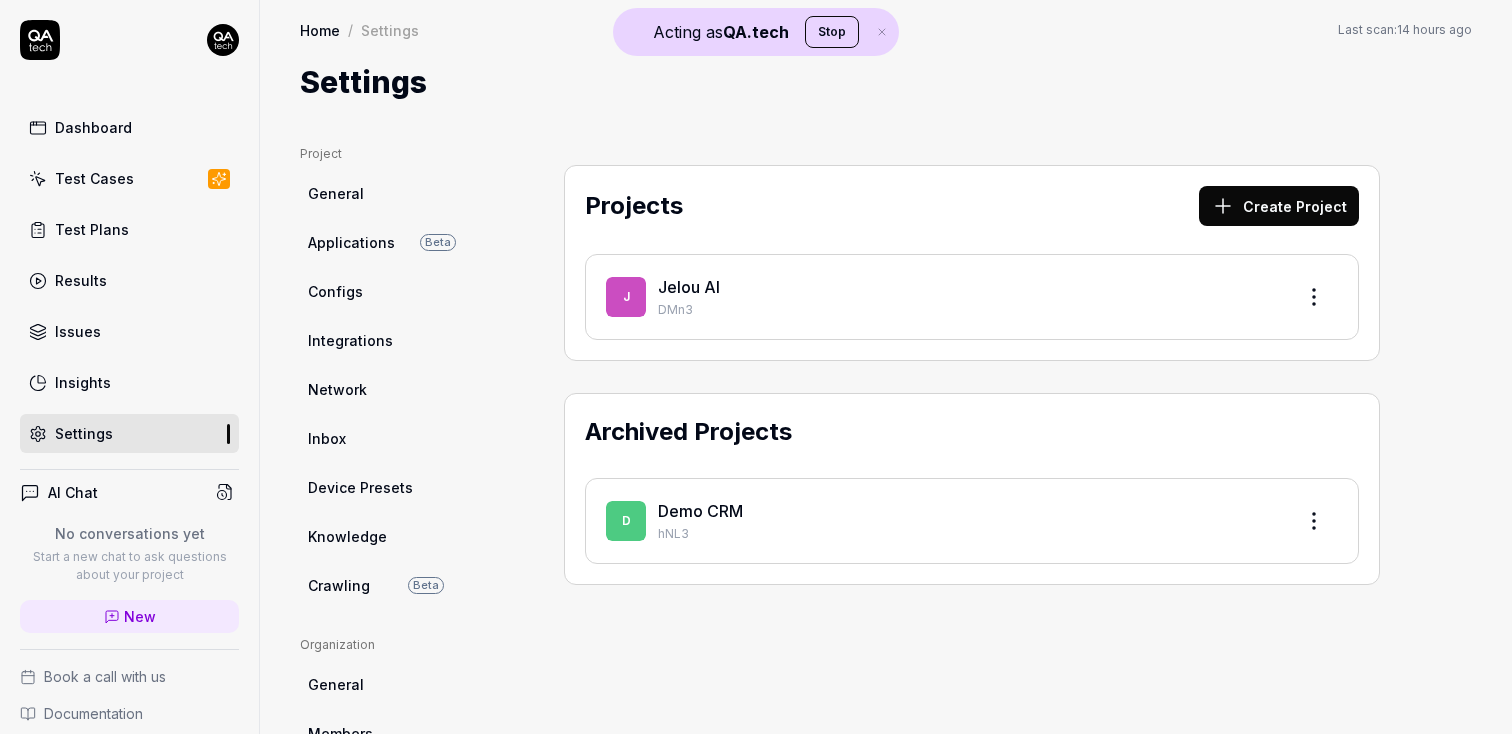click on "Acting as  QA.tech Stop Dashboard Test Cases Test Plans Results Issues Insights Settings AI Chat No conversations yet Start a new chat to ask questions about your project New Book a call with us Documentation Jelou AI Jelou AI Collapse Sidebar Home / Settings Home / Settings Last scan:  14 hours ago Settings Project General Applications Beta Configs Integrations Network Inbox Device Presets Knowledge Crawling Beta Project Select a page Organization General Members Projects Subscription Connections Organization Projects Profile My Details Authentication Email Password Profile Select a page Projects Create Project J Jelou AI DMn3 Archived Projects D Demo CRM hNL3" at bounding box center [756, 367] 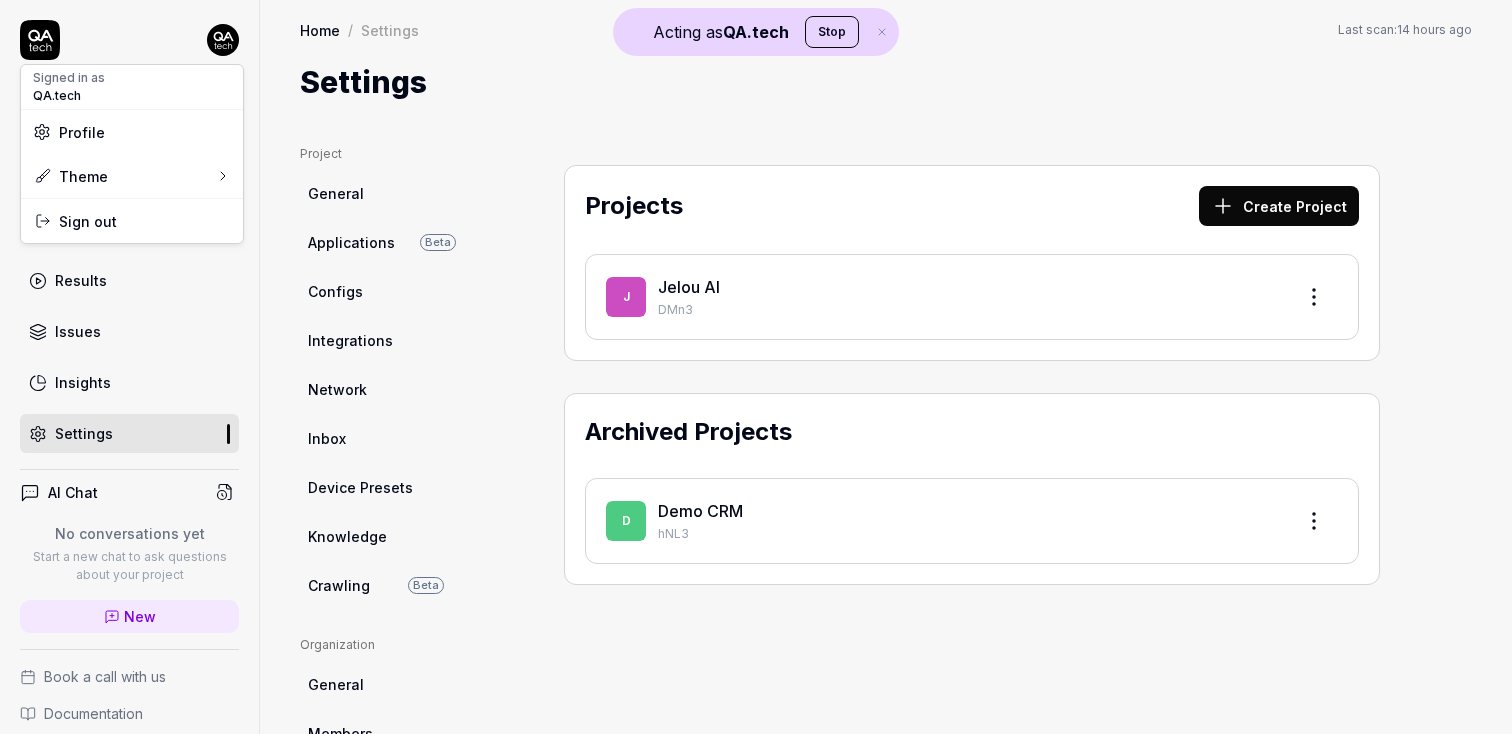 click on "Stop" at bounding box center (832, 32) 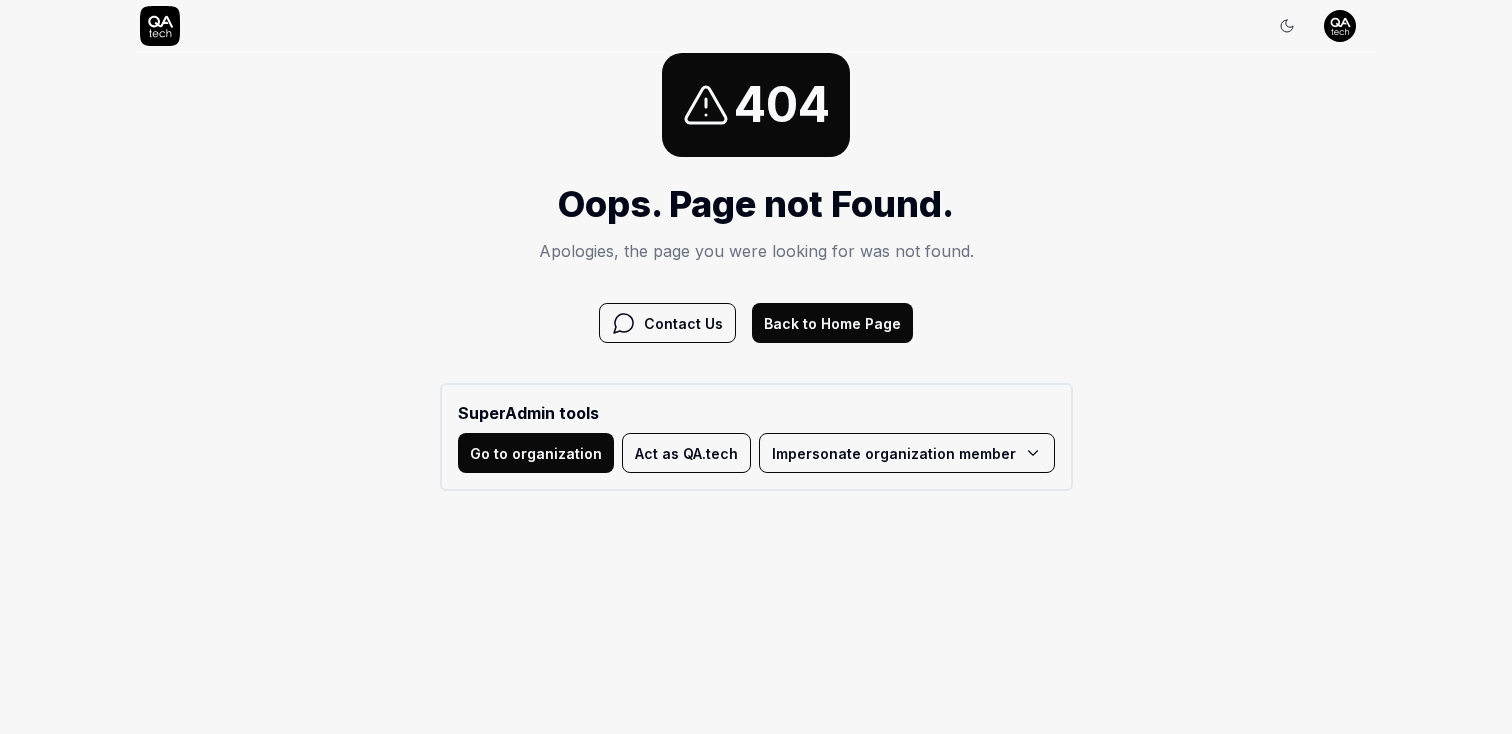 click on "Go to organization" at bounding box center (536, 453) 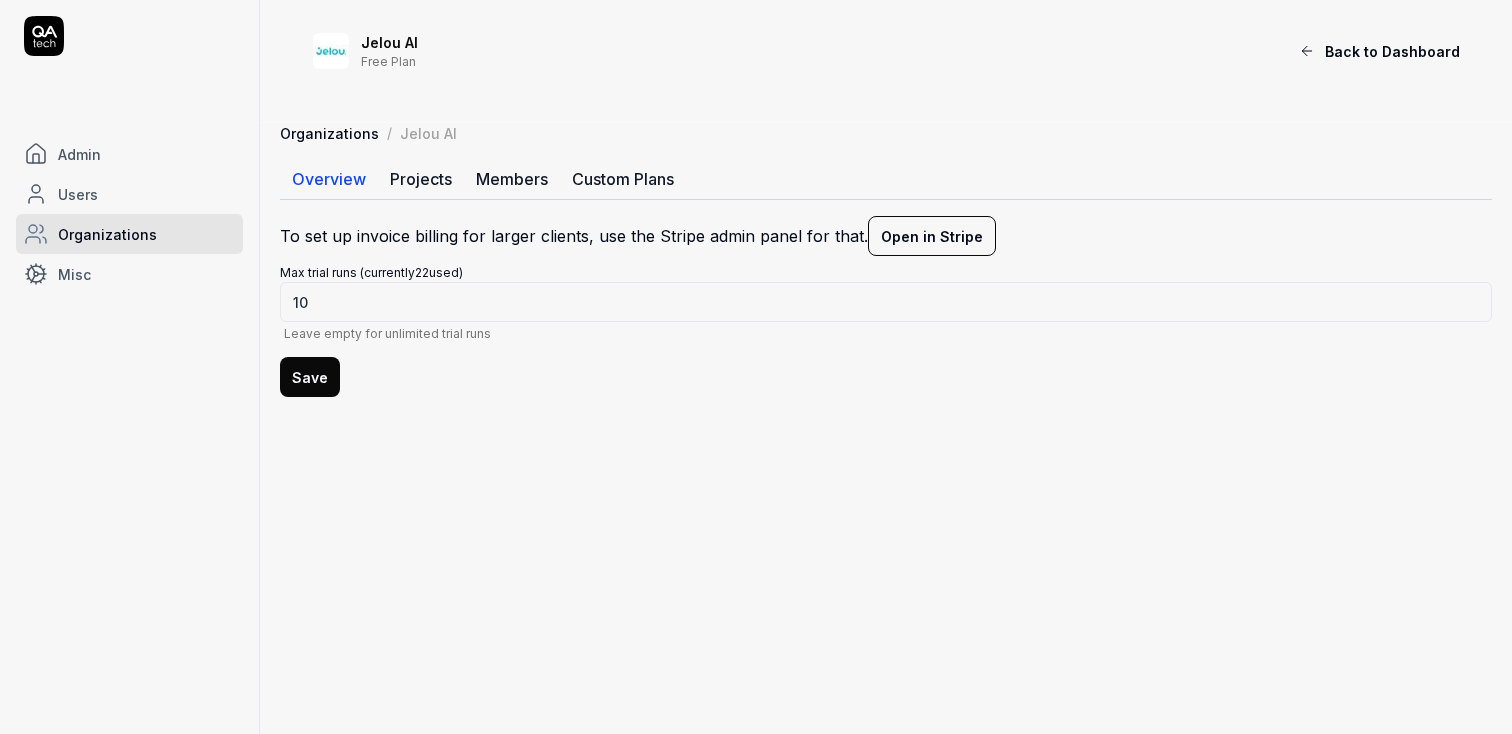 click on "Users" at bounding box center (129, 194) 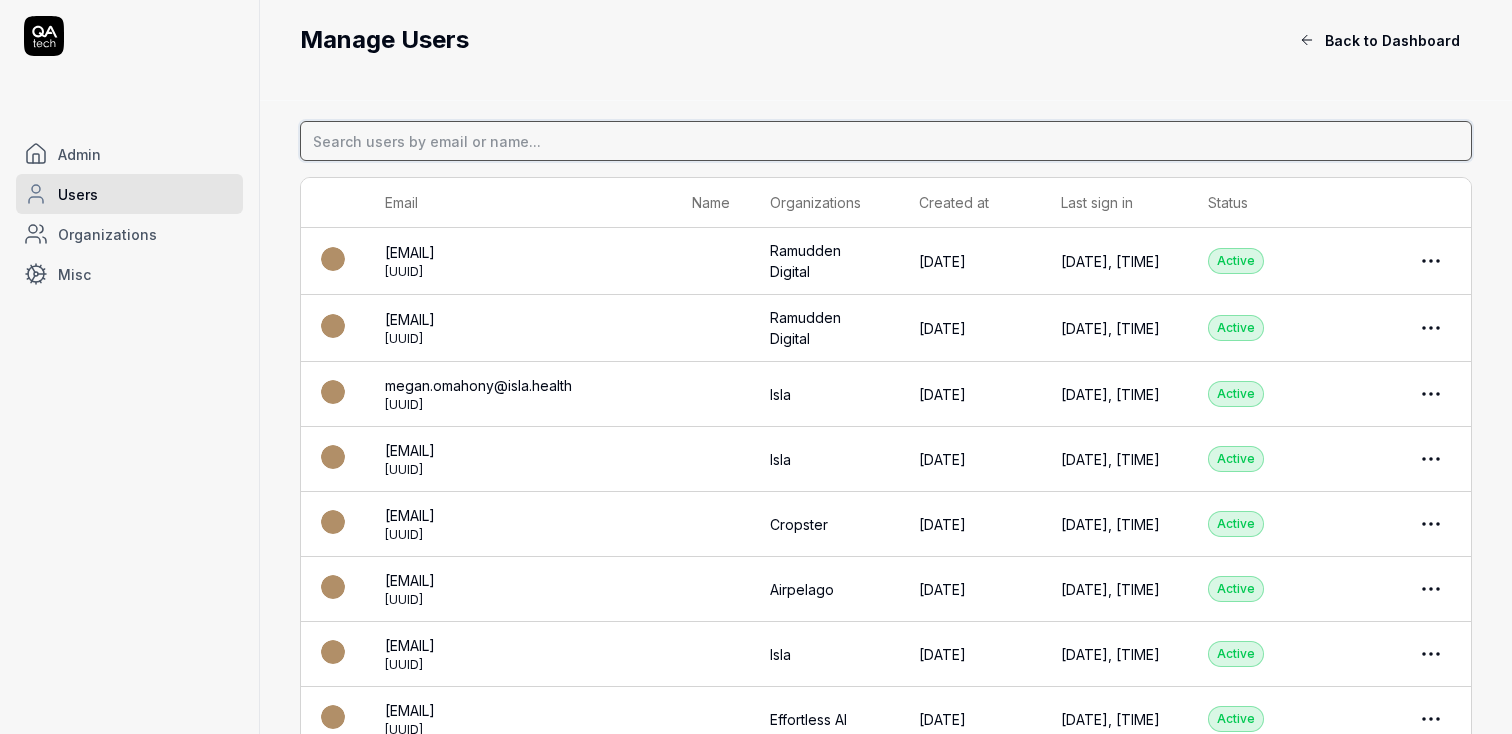click at bounding box center (886, 141) 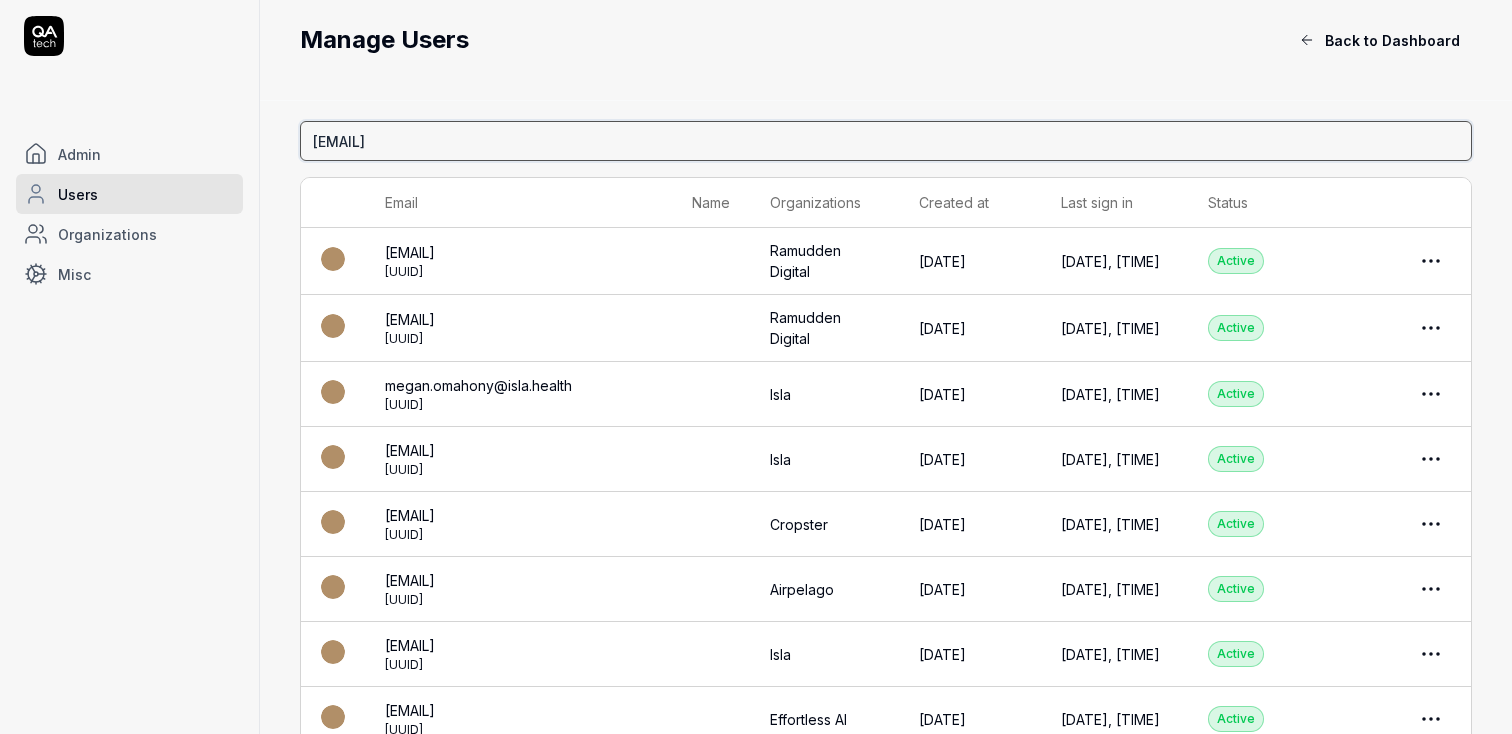 type on "reece.trolley@highwayresource.com" 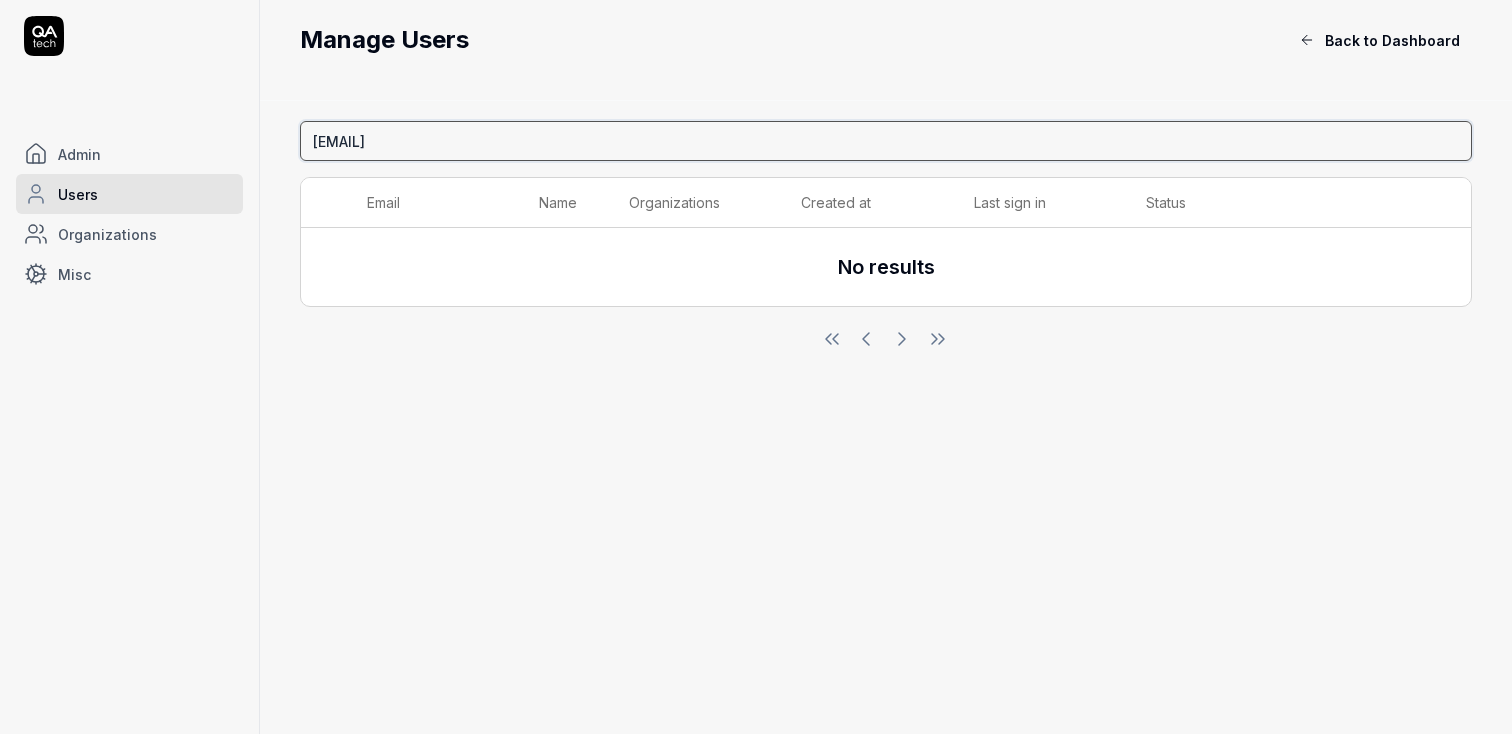 click on "reece.trolley@highwayresource.com" at bounding box center (886, 141) 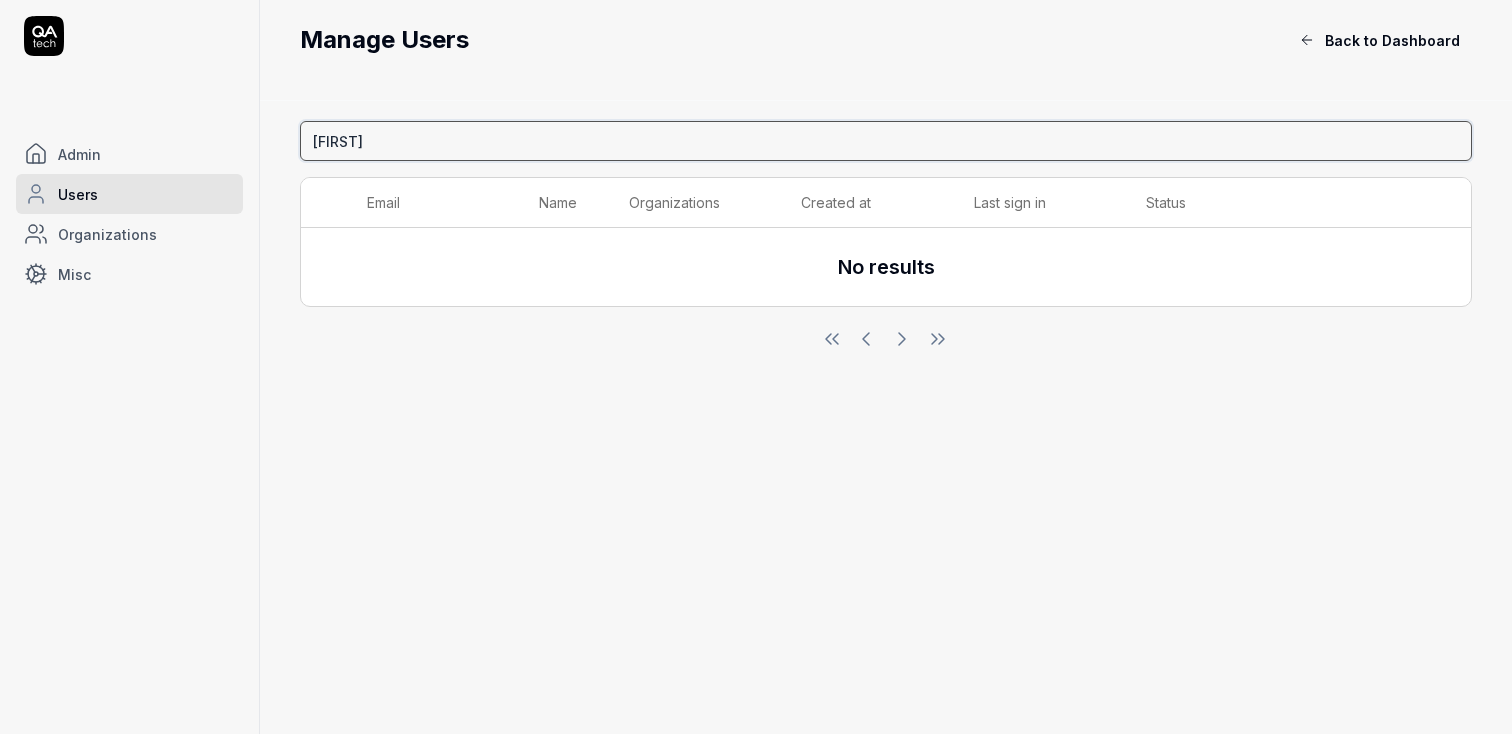 type on "Reece" 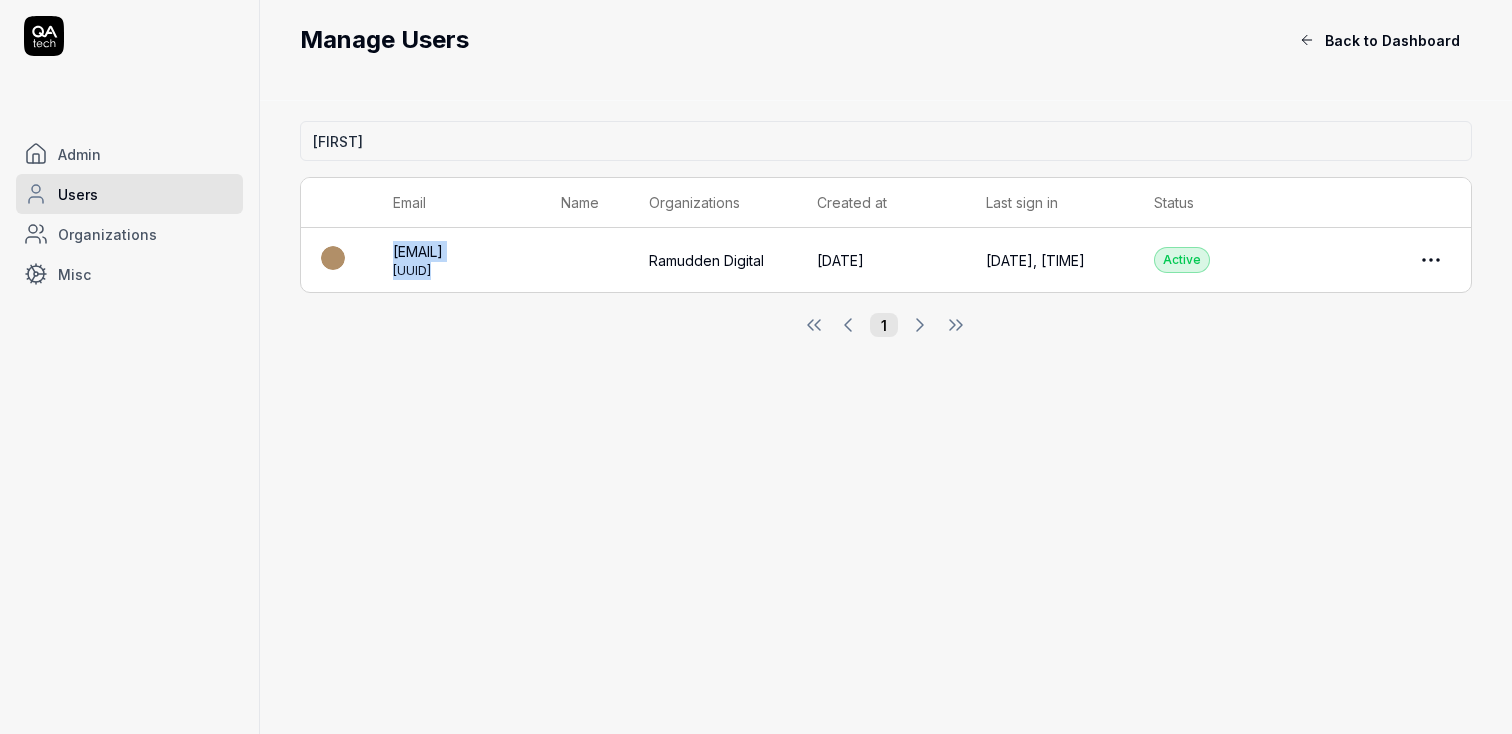 drag, startPoint x: 658, startPoint y: 247, endPoint x: 358, endPoint y: 247, distance: 300 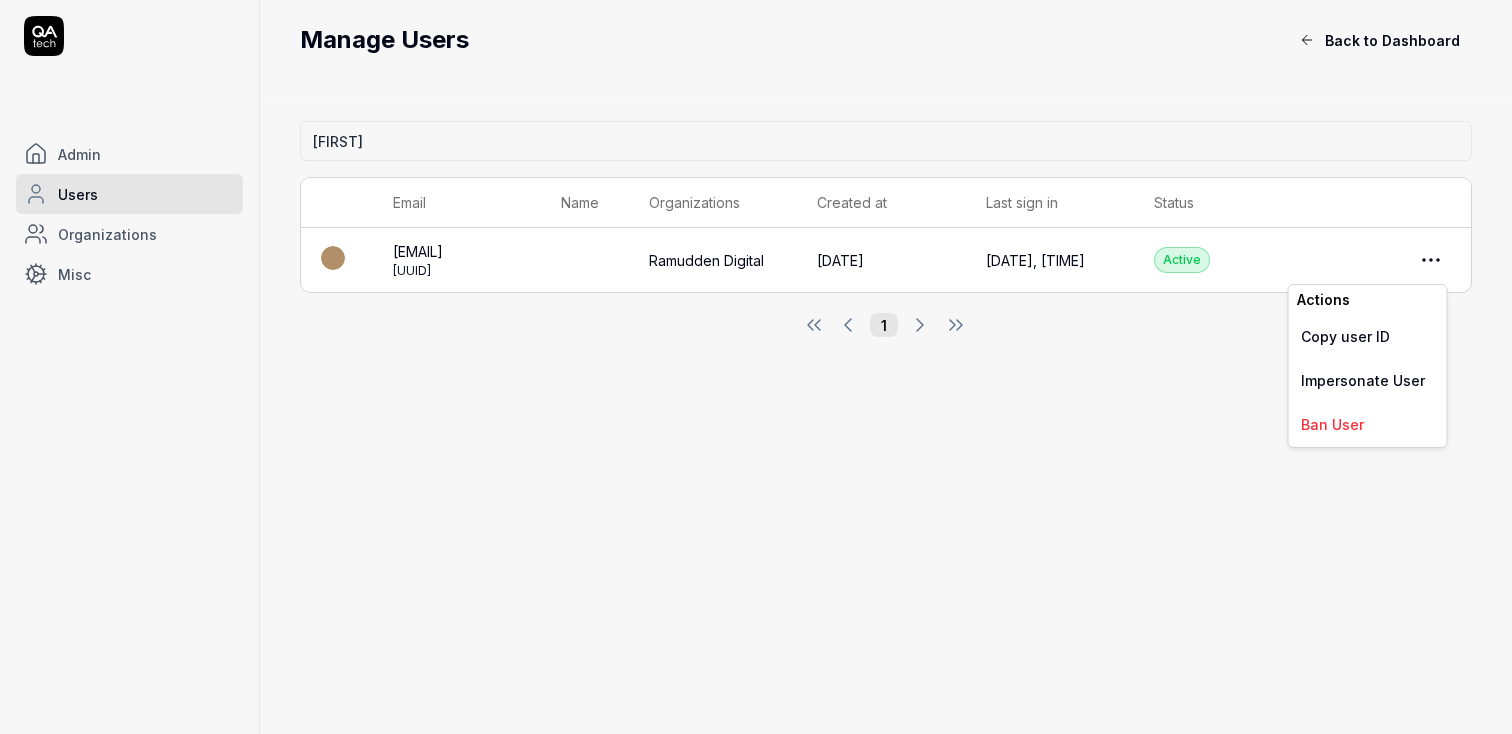 click on "Admin Users Organizations Misc Manage Users Back to Dashboard Reece Email Name Organizations Created at Last sign in Status   reece.trolley@ramuddendigital.com fea5e149-ef50-4b7d-9ef6-d29954053ebc   Ramudden Digital 8/1/2025 8/1/2025, 12:13:14 PM Active 1
Actions Copy user ID Impersonate User Ban User" at bounding box center (756, 367) 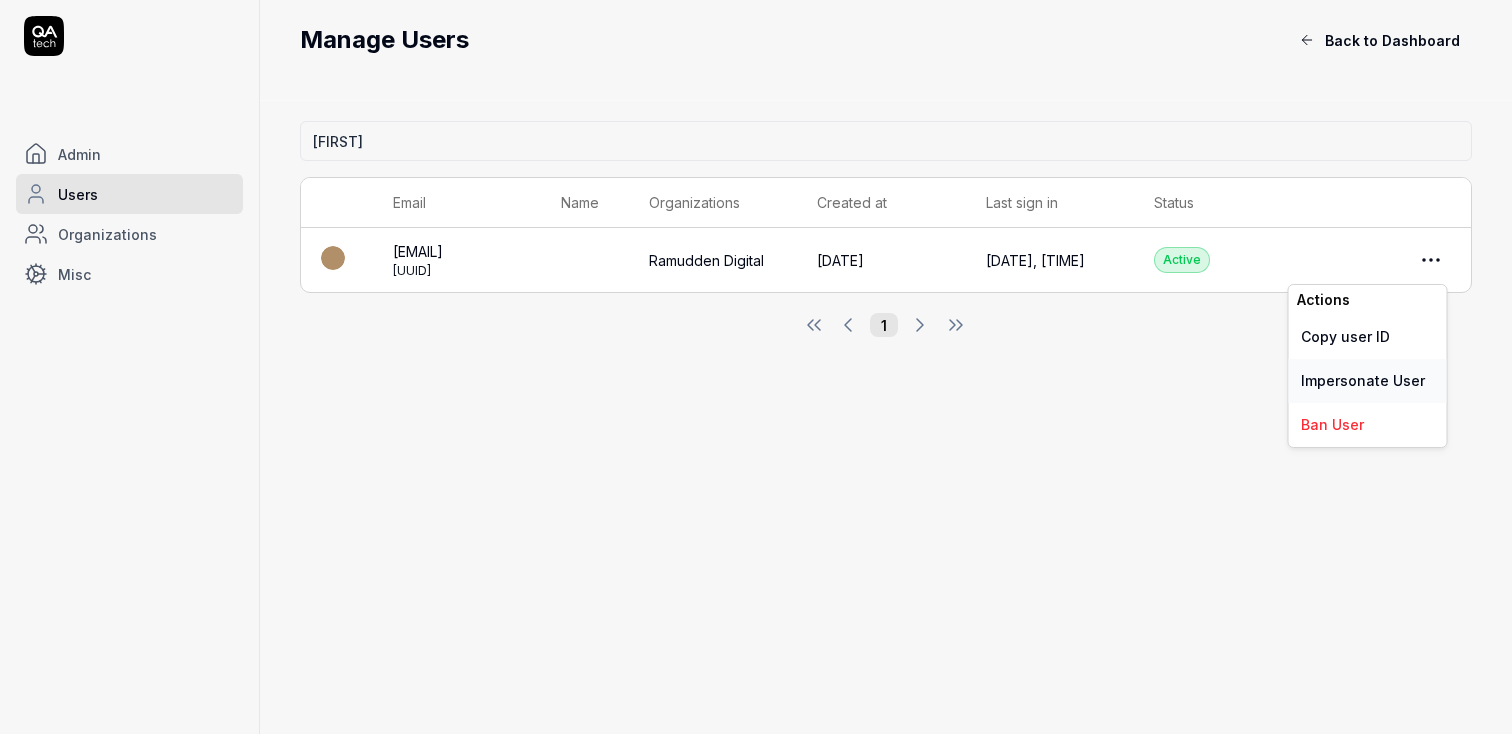 click on "Impersonate User" at bounding box center (1368, 381) 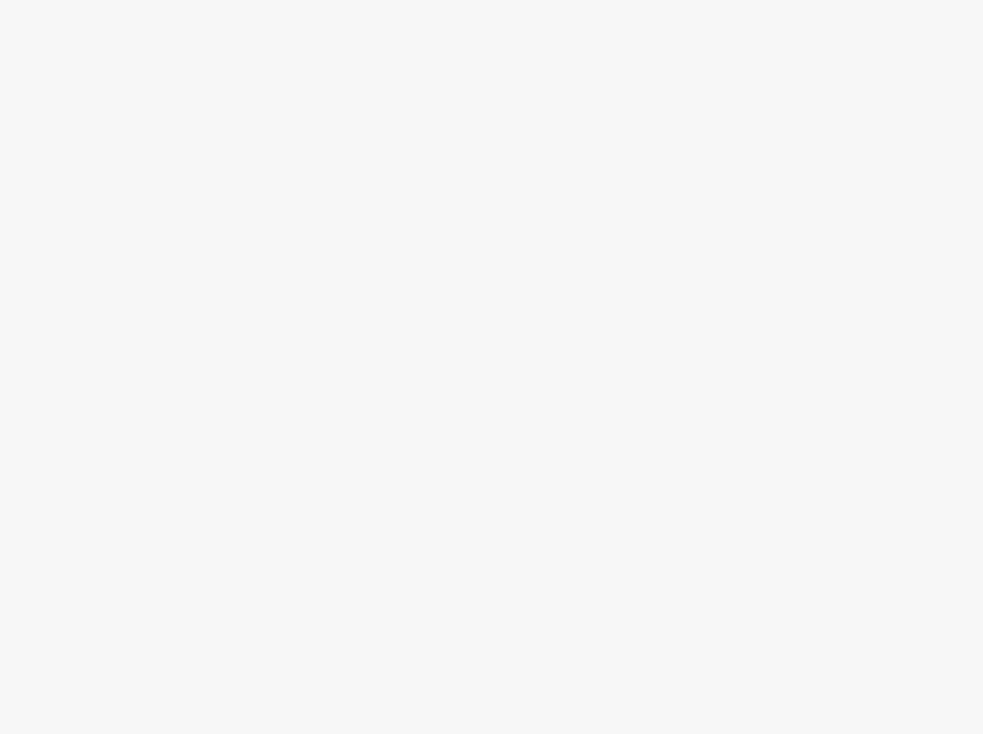 click at bounding box center (491, 0) 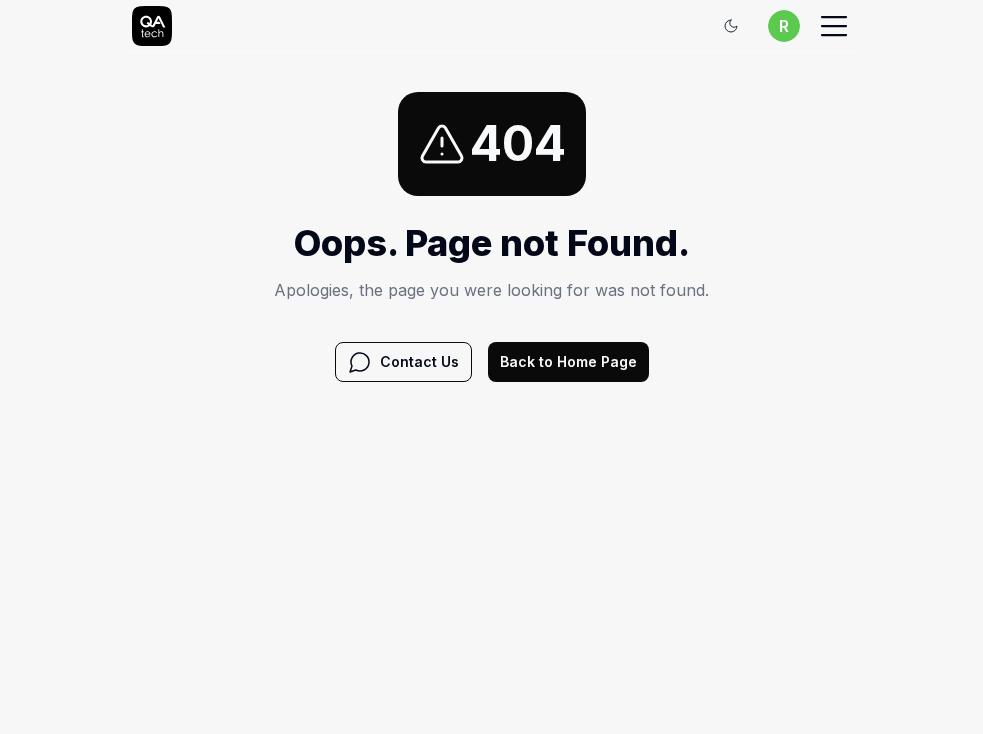 scroll, scrollTop: 0, scrollLeft: 0, axis: both 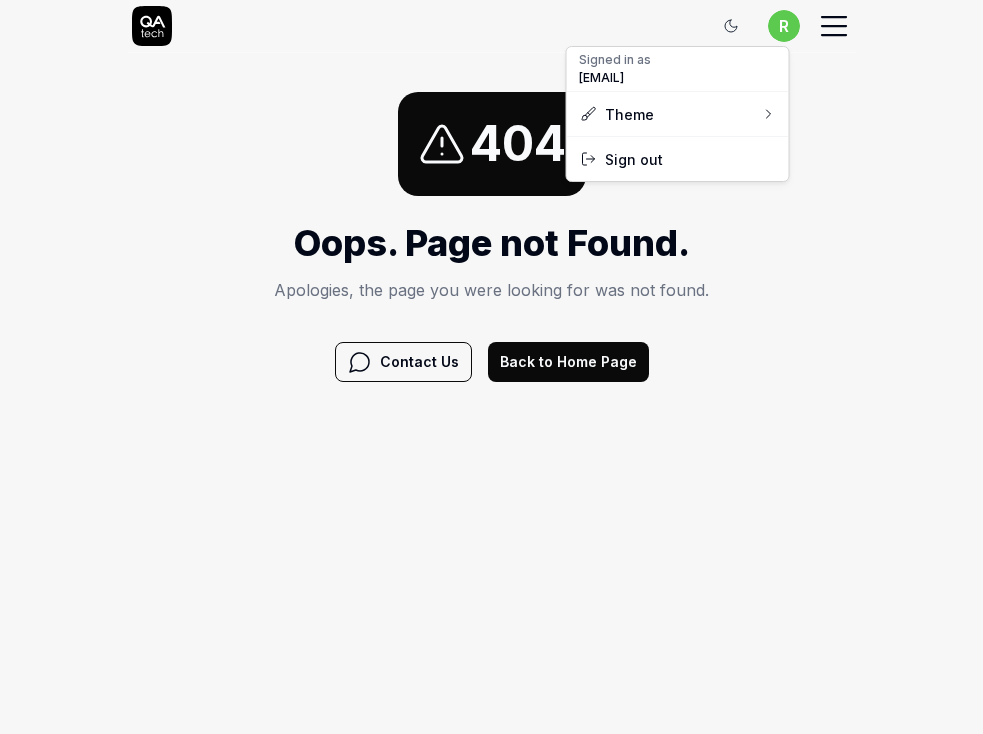 click on "Sign In r Sign In 404 Oops. Page not Found. Apologies, the page you were looking for was not found. Contact Us Back to Home Page
Signed in as reece.trolley@ramuddendigital.com Theme Sign out" at bounding box center (491, 210) 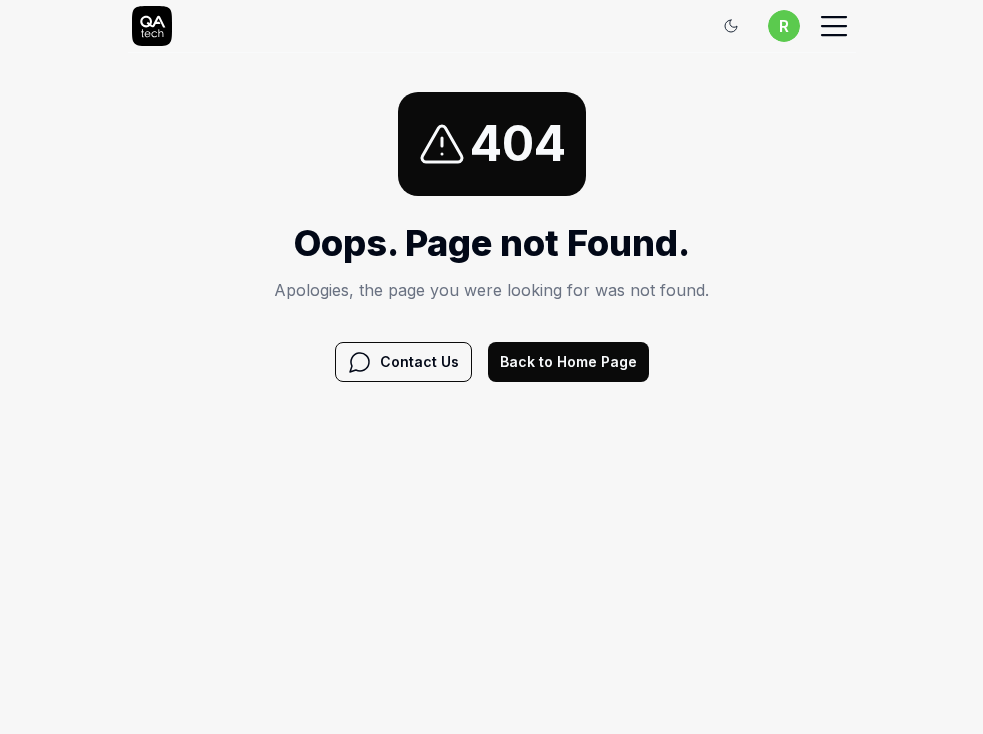 click on "Back to Home Page" at bounding box center (568, 362) 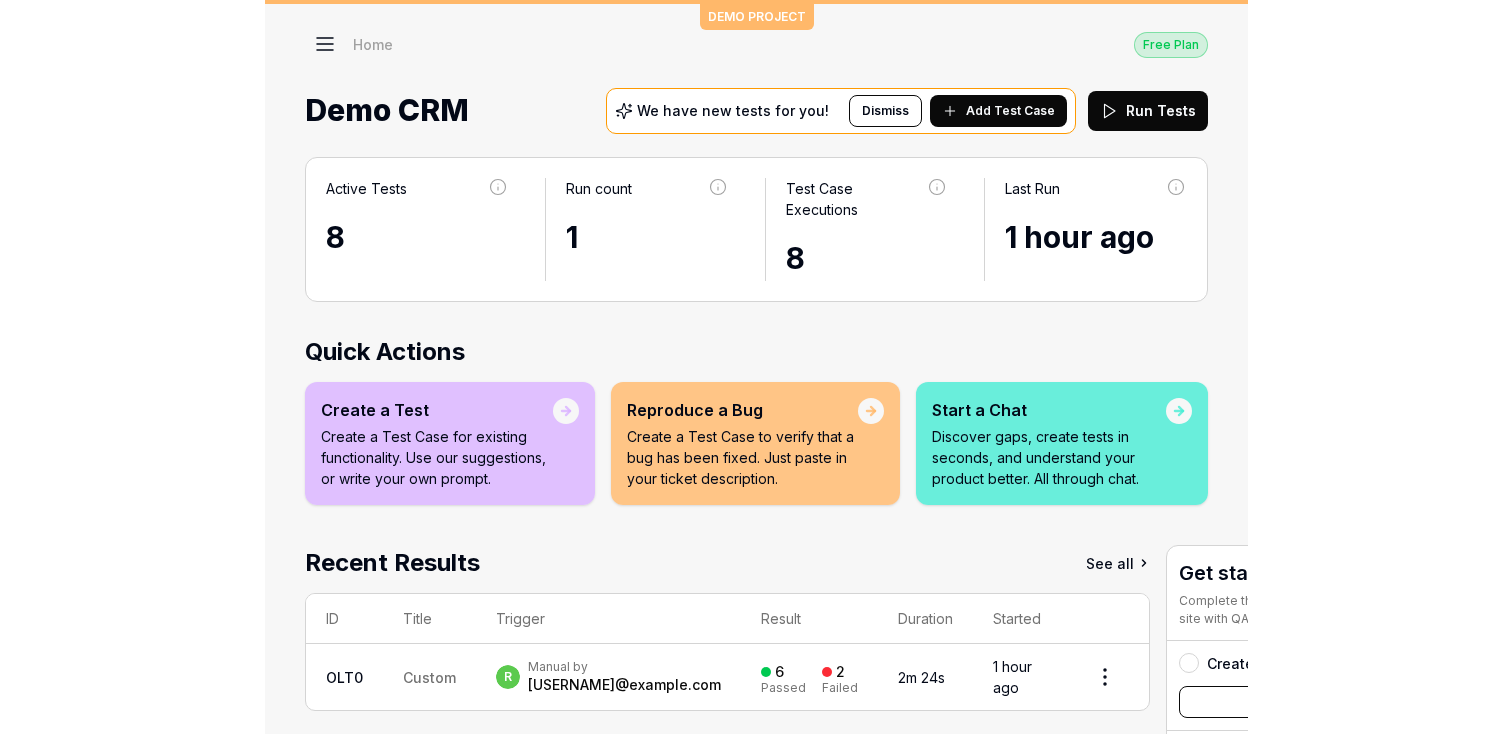 scroll, scrollTop: 0, scrollLeft: 0, axis: both 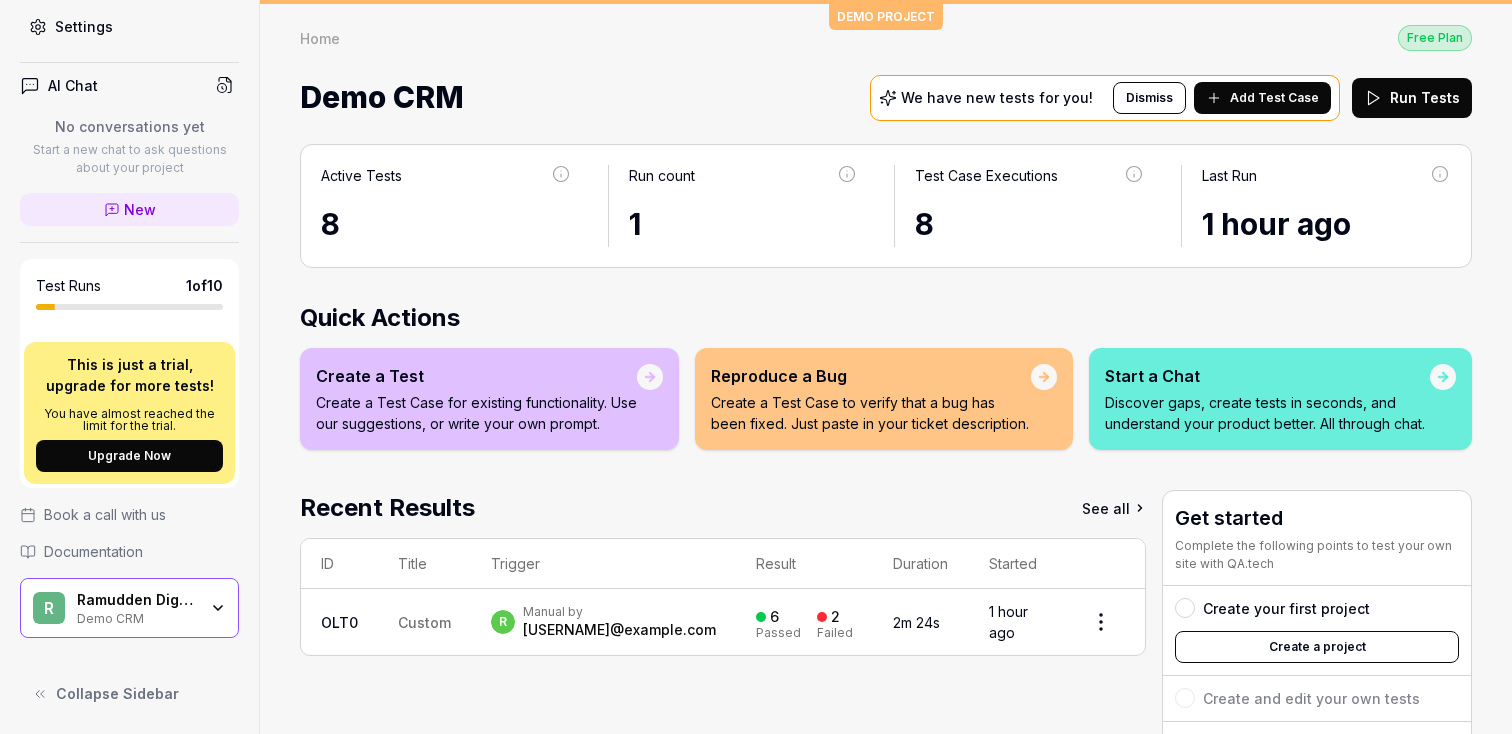 click on "Demo CRM" at bounding box center [137, 617] 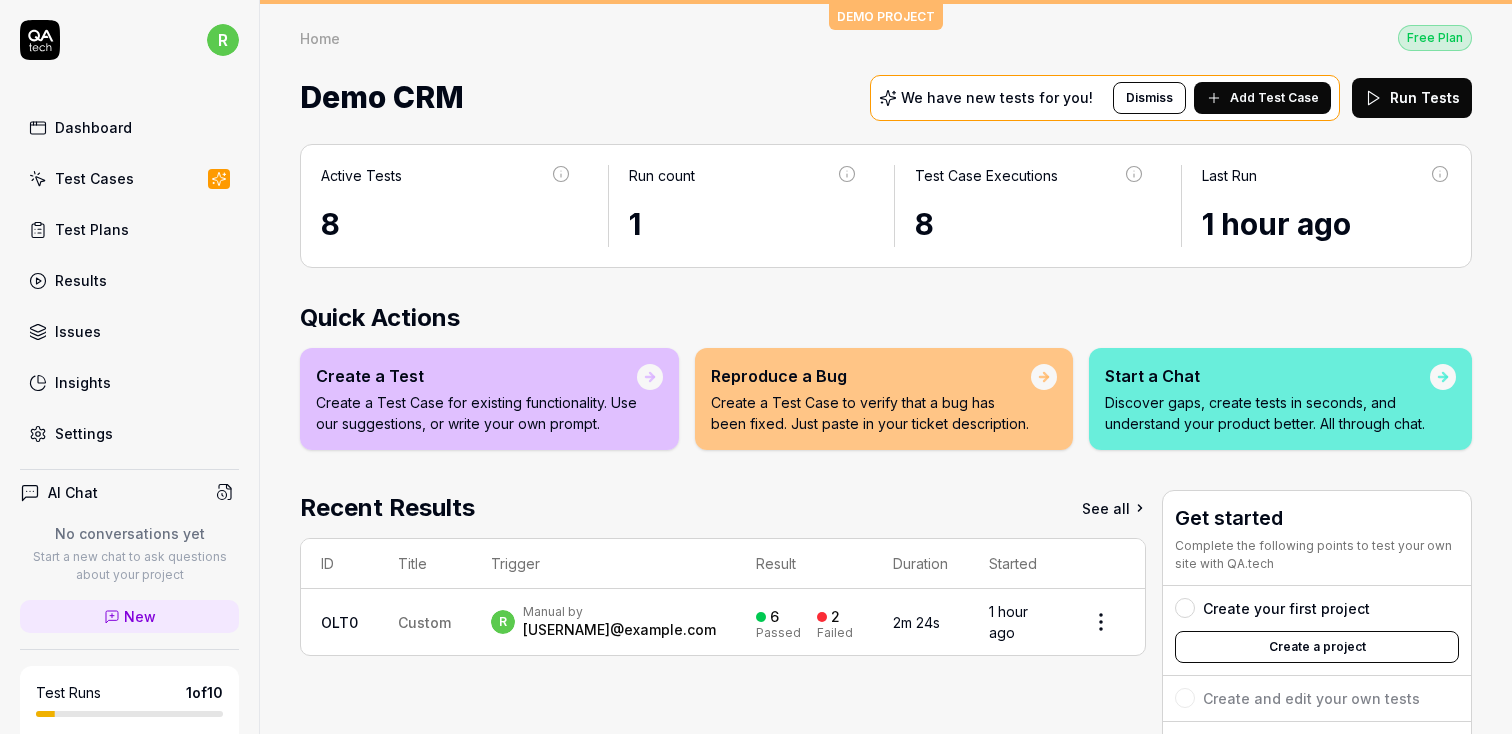 scroll, scrollTop: 0, scrollLeft: 0, axis: both 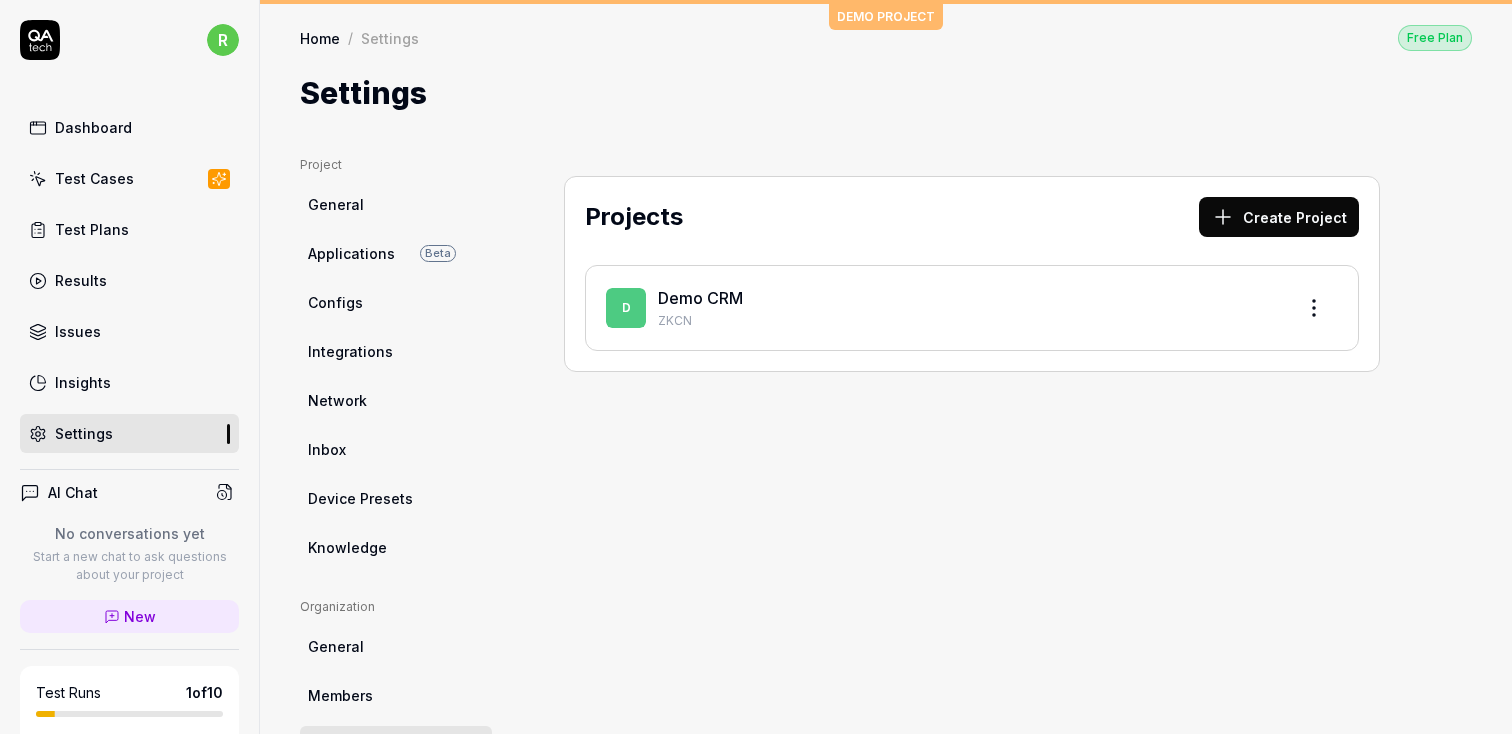 click on "Create Project" at bounding box center [1279, 217] 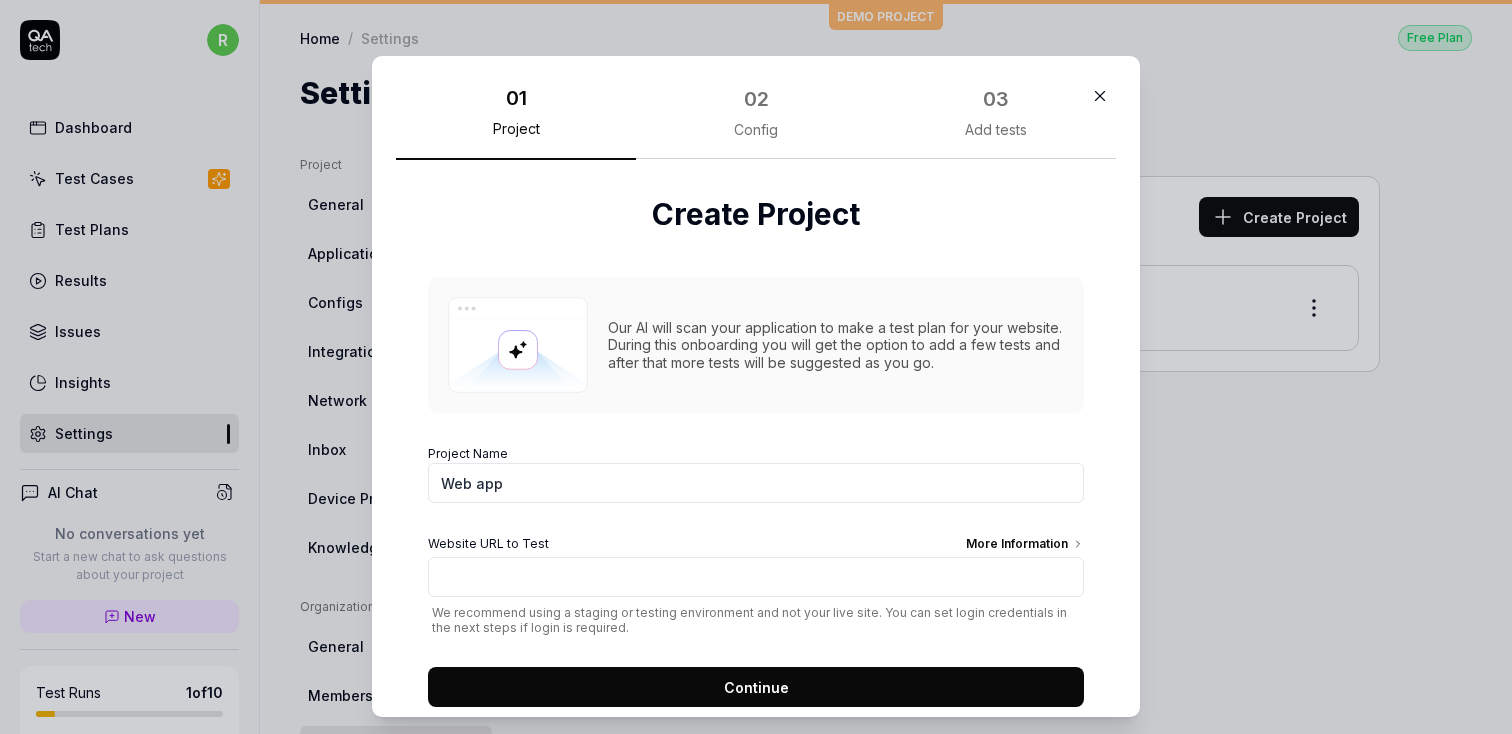 click 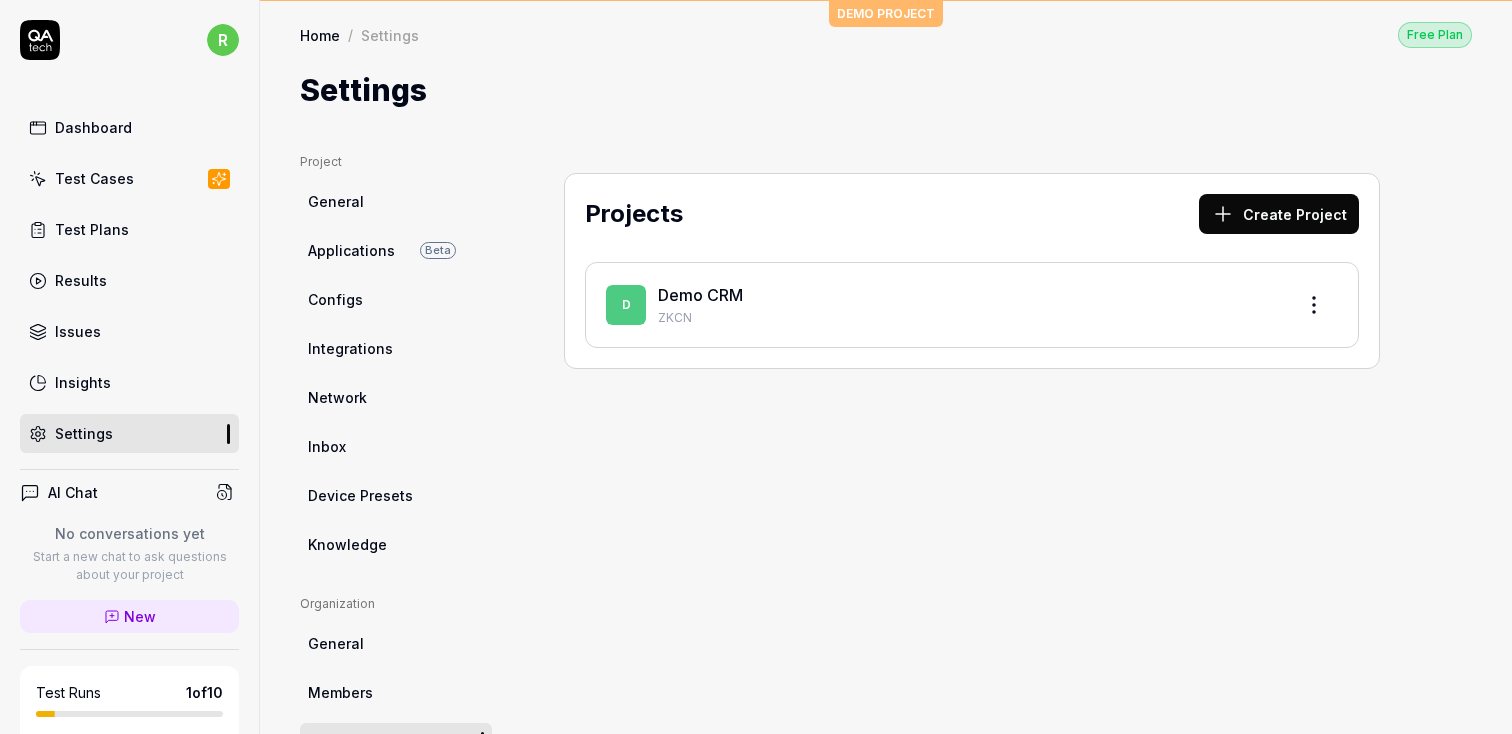 scroll, scrollTop: 0, scrollLeft: 0, axis: both 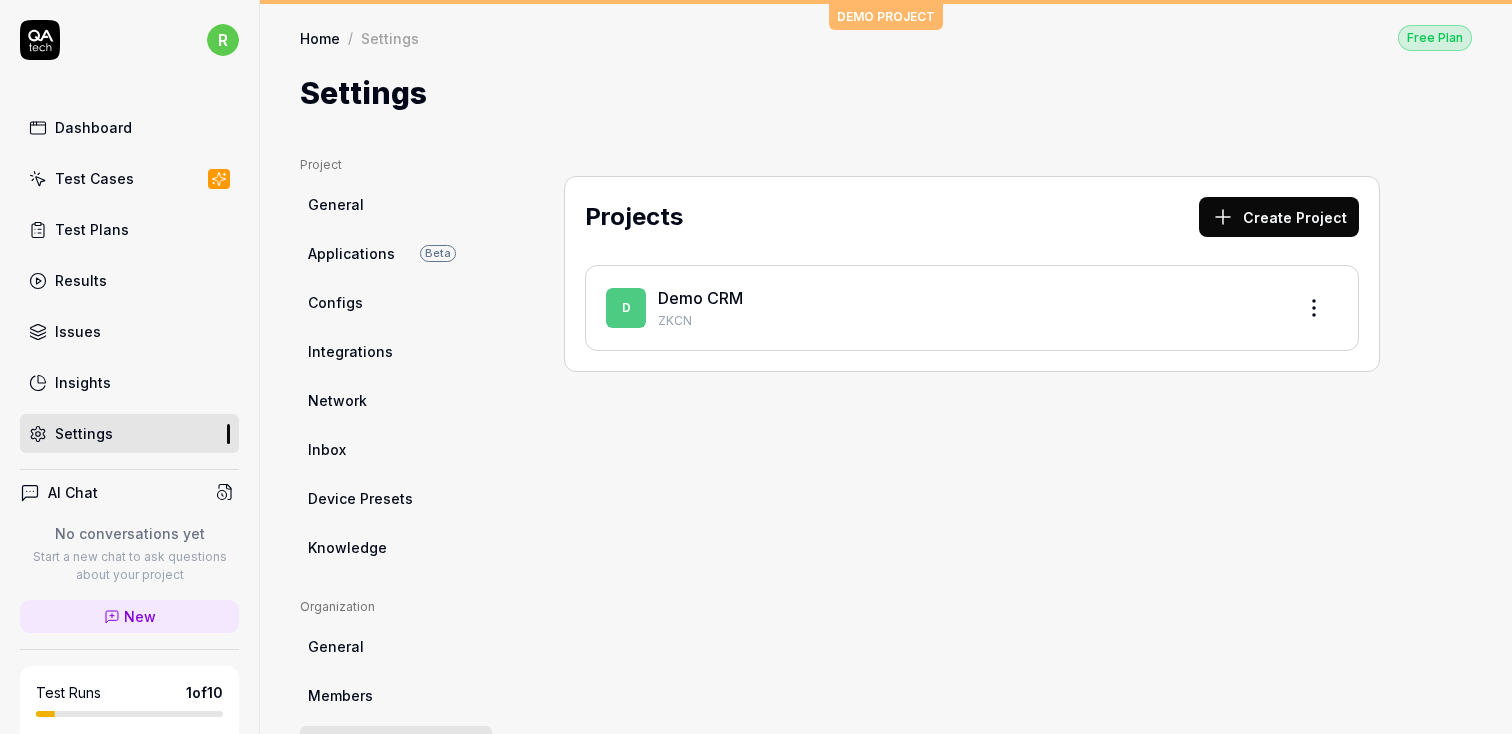 click on "Create Project" at bounding box center [1279, 217] 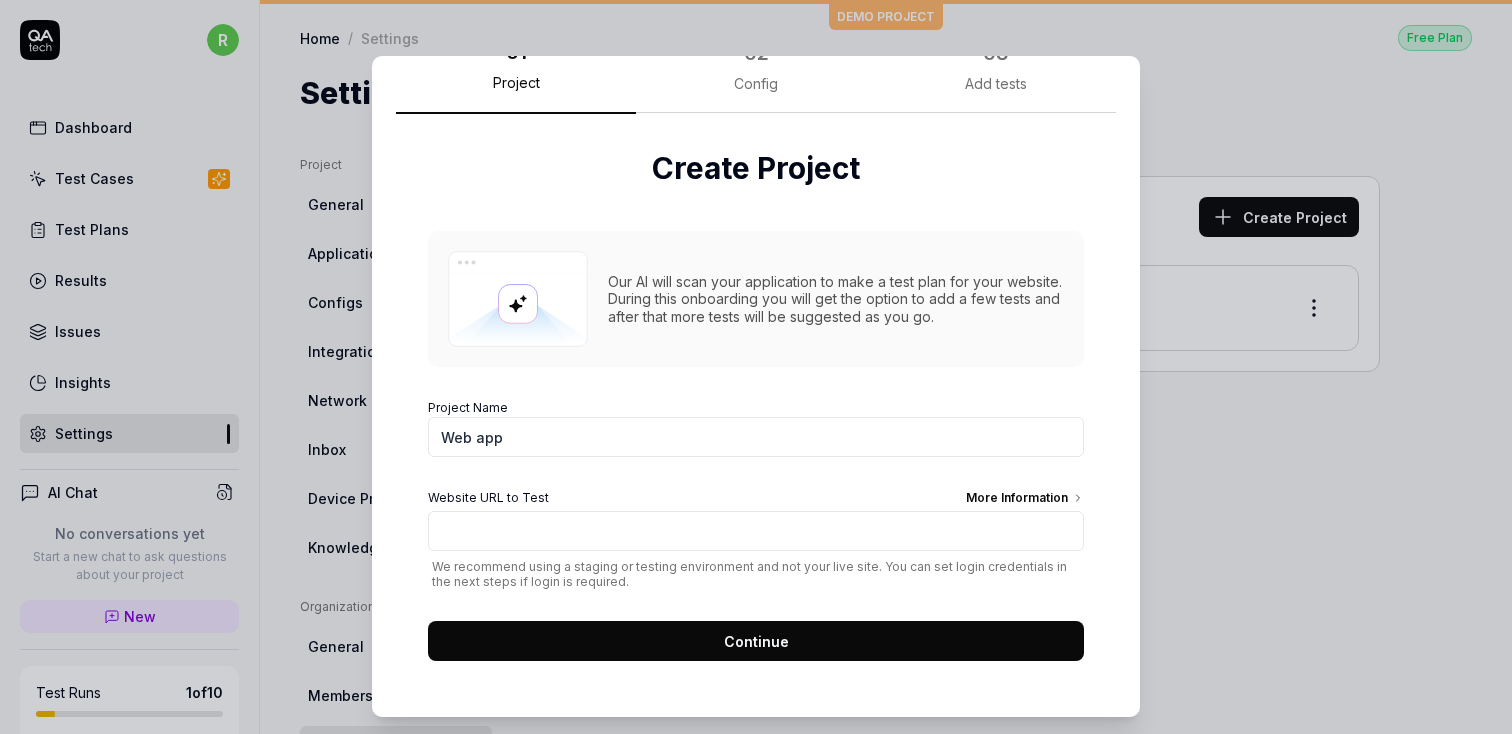 scroll, scrollTop: 0, scrollLeft: 0, axis: both 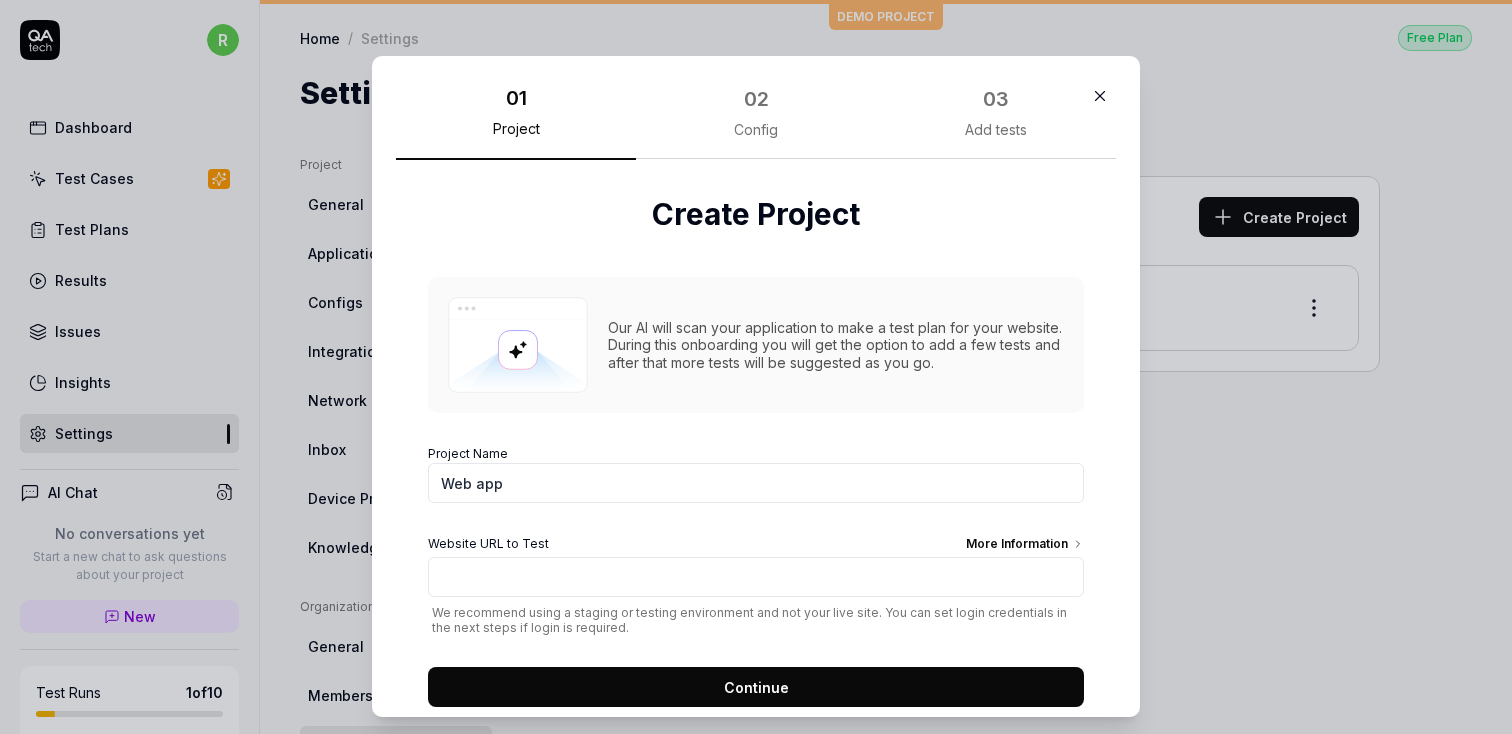 click at bounding box center [1100, 96] 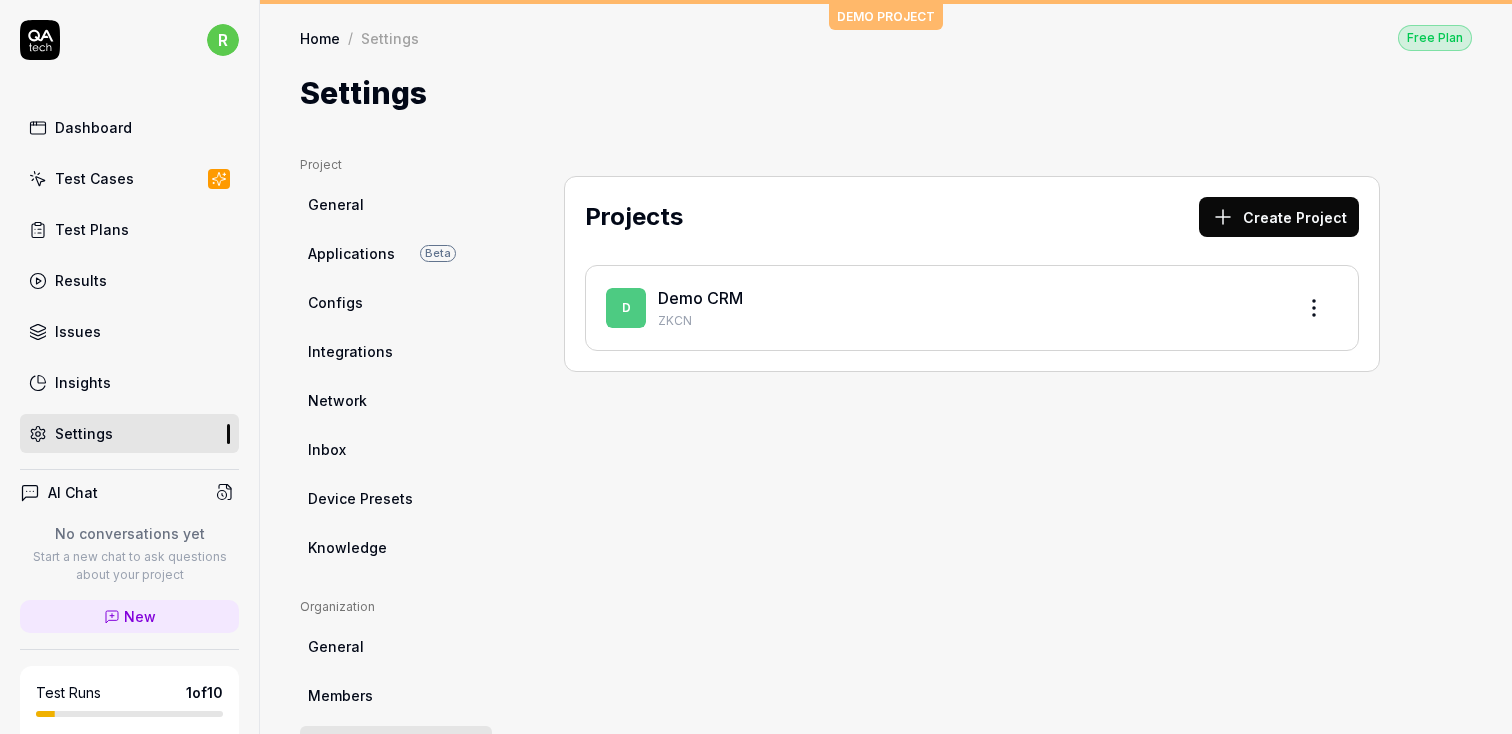 click on "Applications Beta" at bounding box center (396, 253) 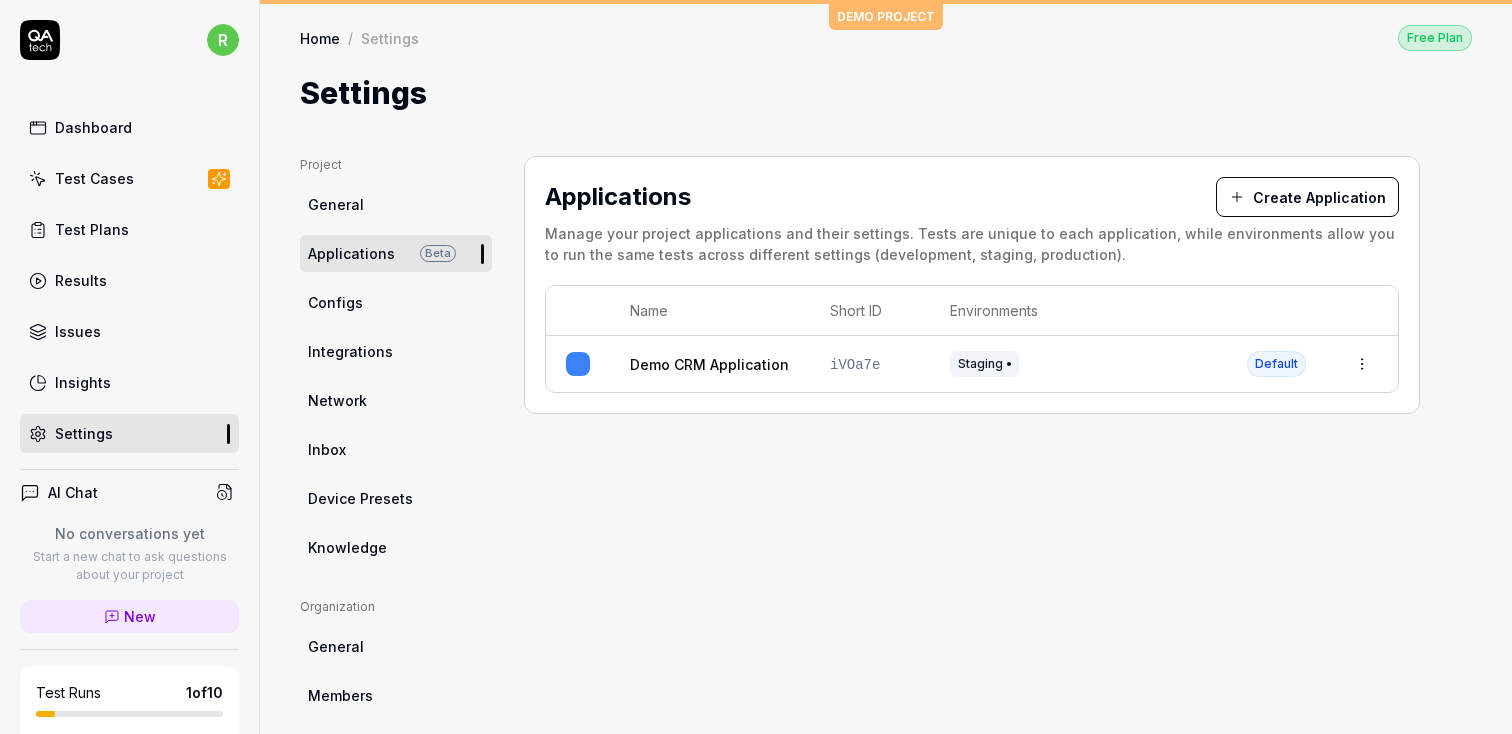 scroll, scrollTop: 124, scrollLeft: 0, axis: vertical 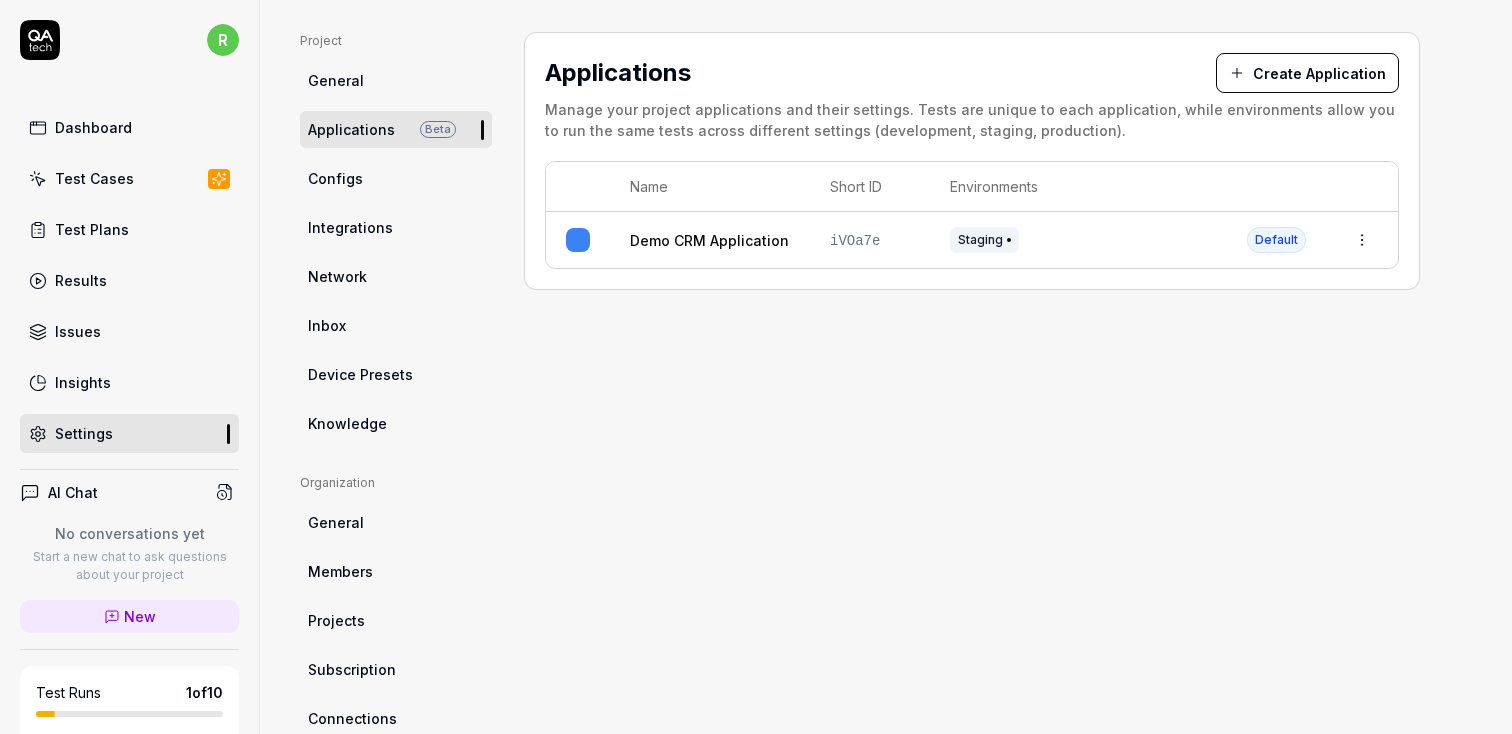 click on "Projects" at bounding box center (336, 620) 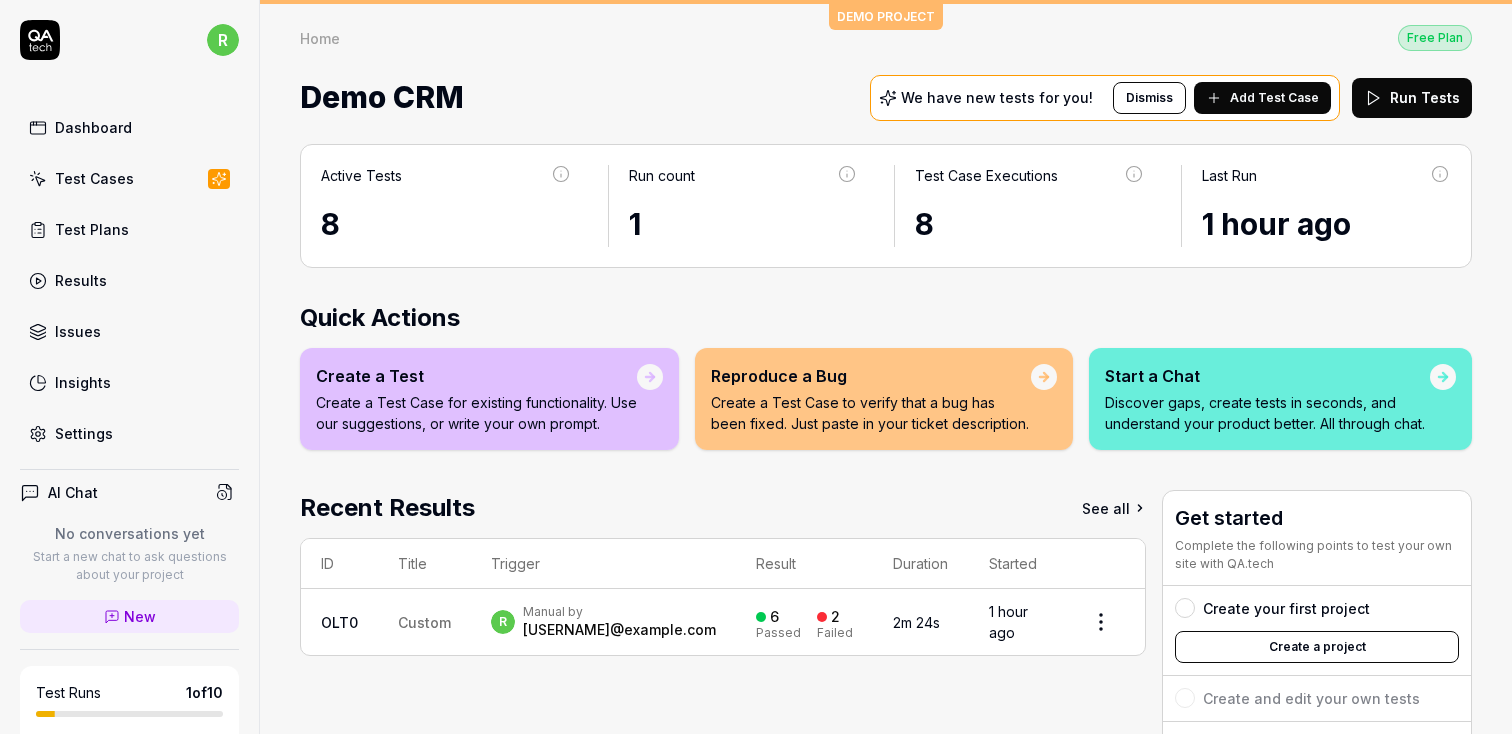scroll, scrollTop: 0, scrollLeft: 0, axis: both 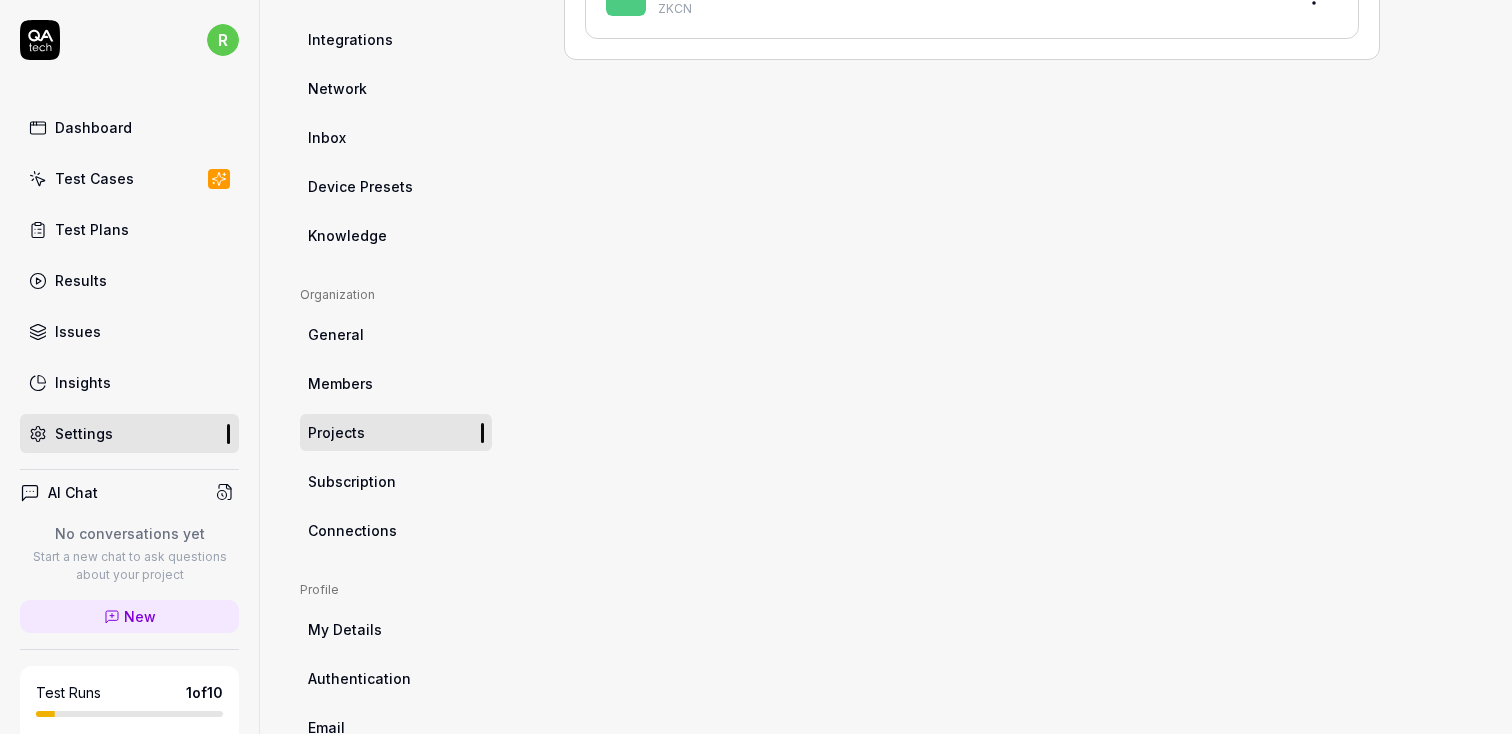 click on "General" at bounding box center (336, 334) 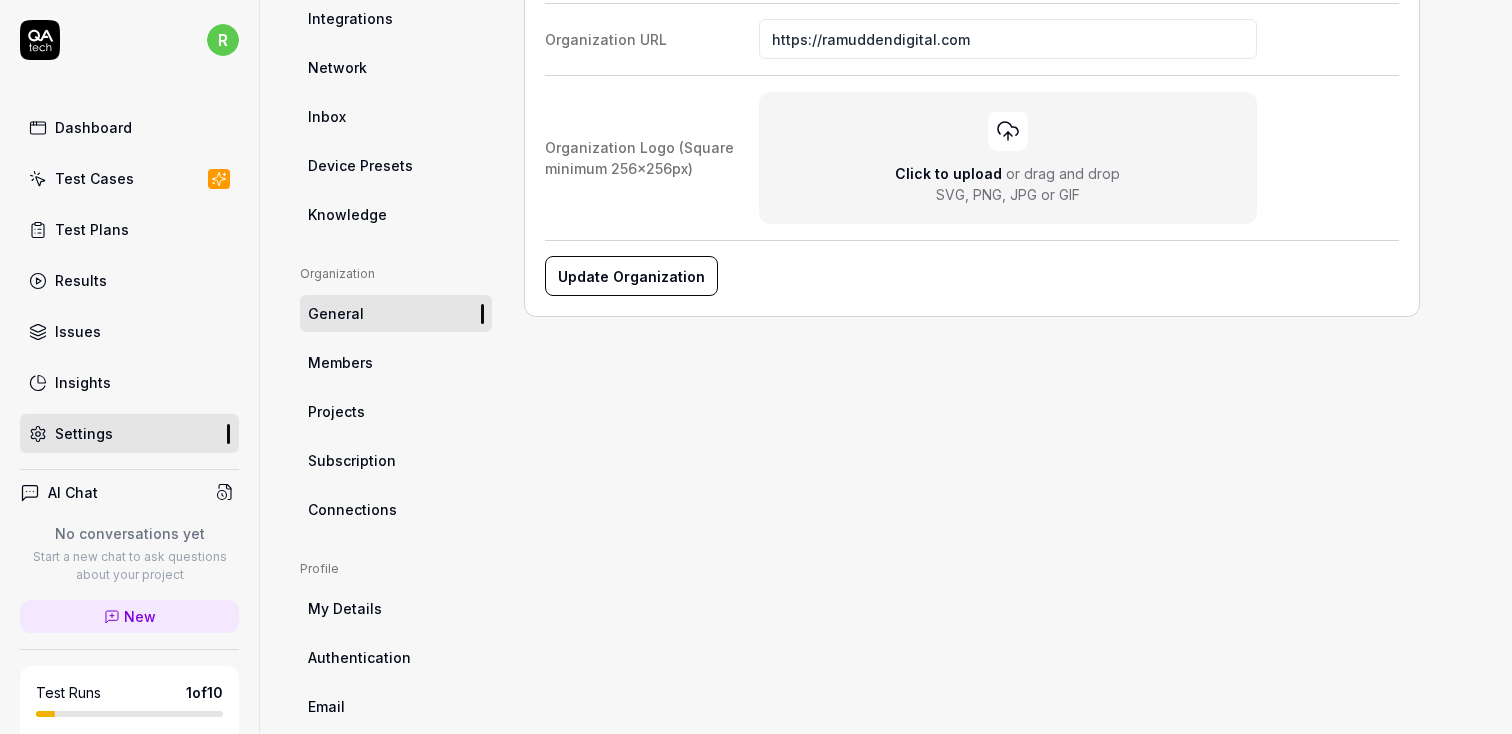 scroll, scrollTop: 412, scrollLeft: 0, axis: vertical 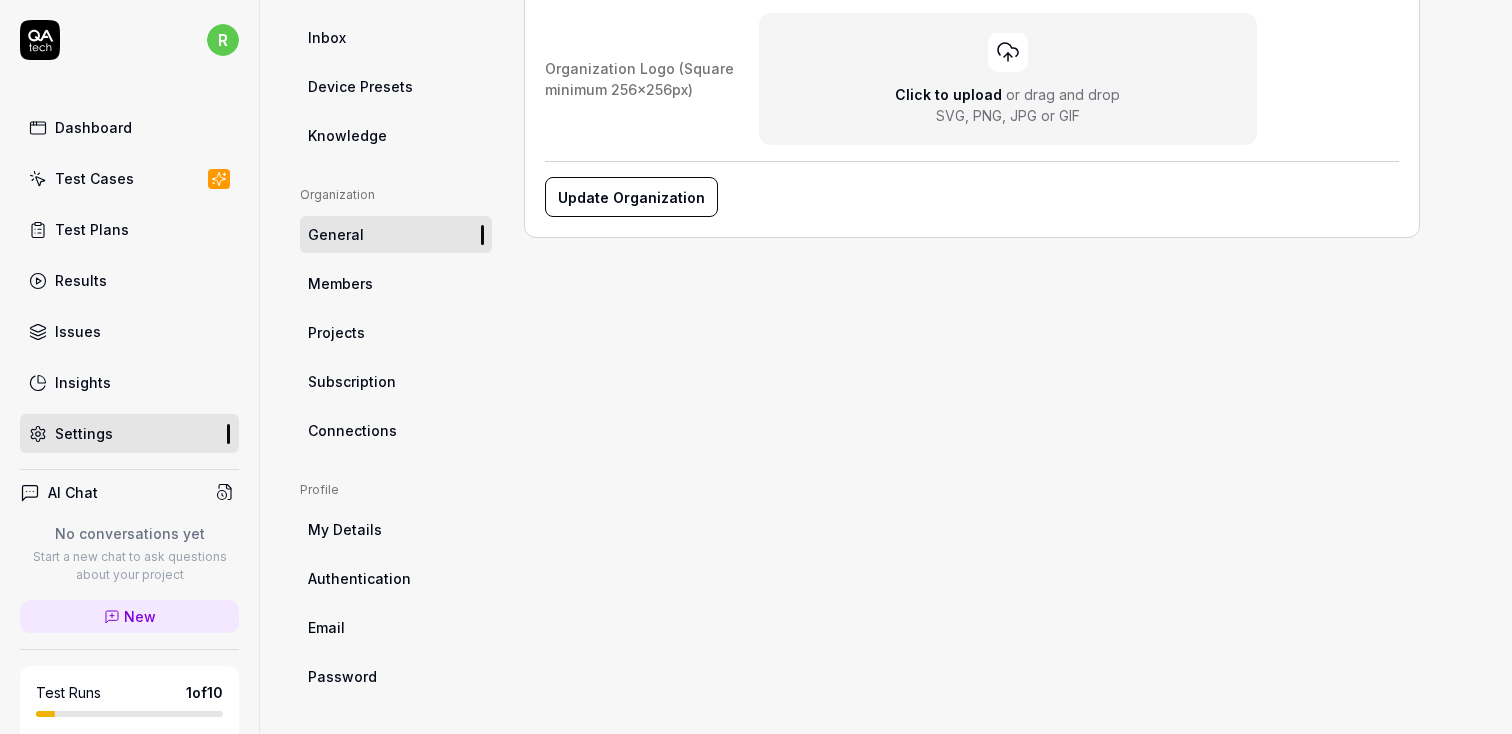 click on "My Details" at bounding box center [345, 529] 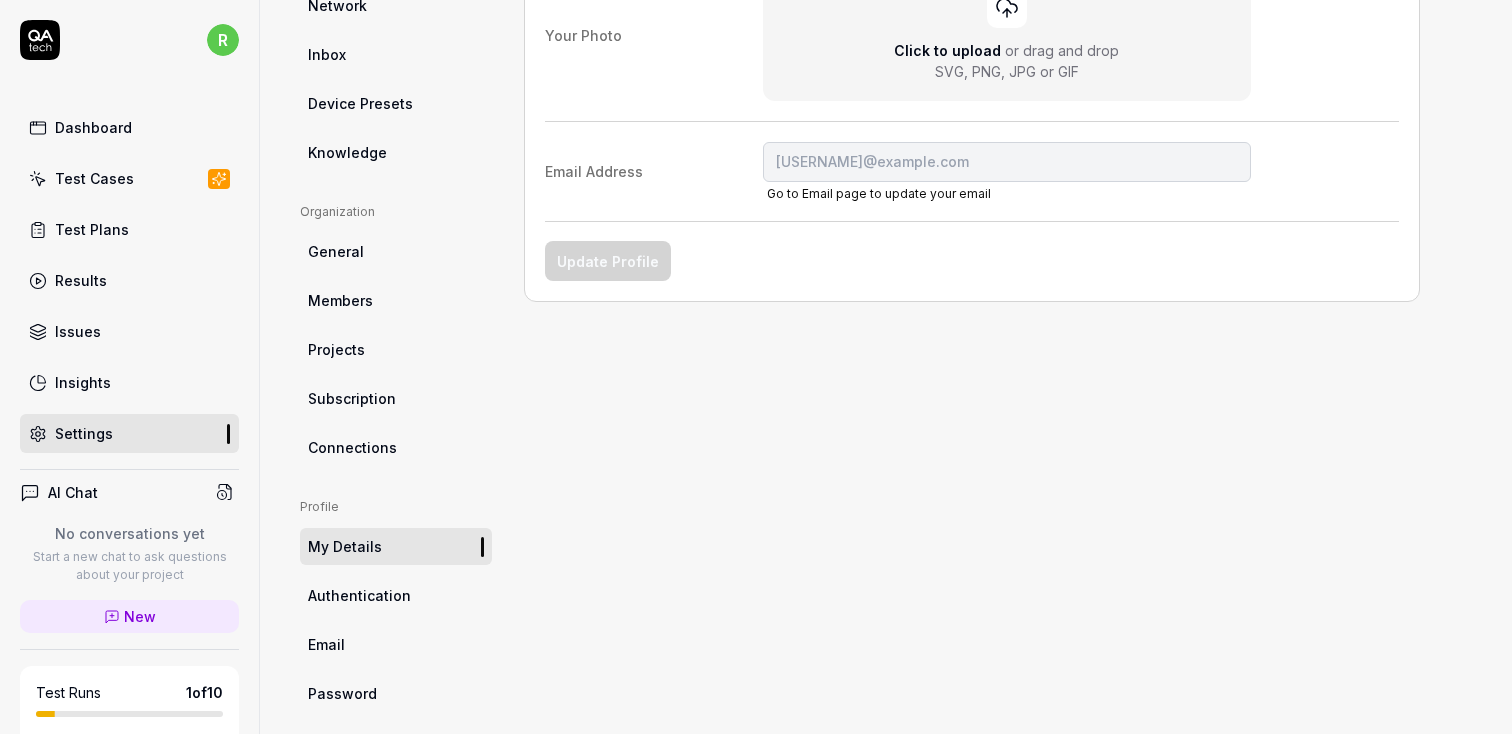 scroll, scrollTop: 412, scrollLeft: 0, axis: vertical 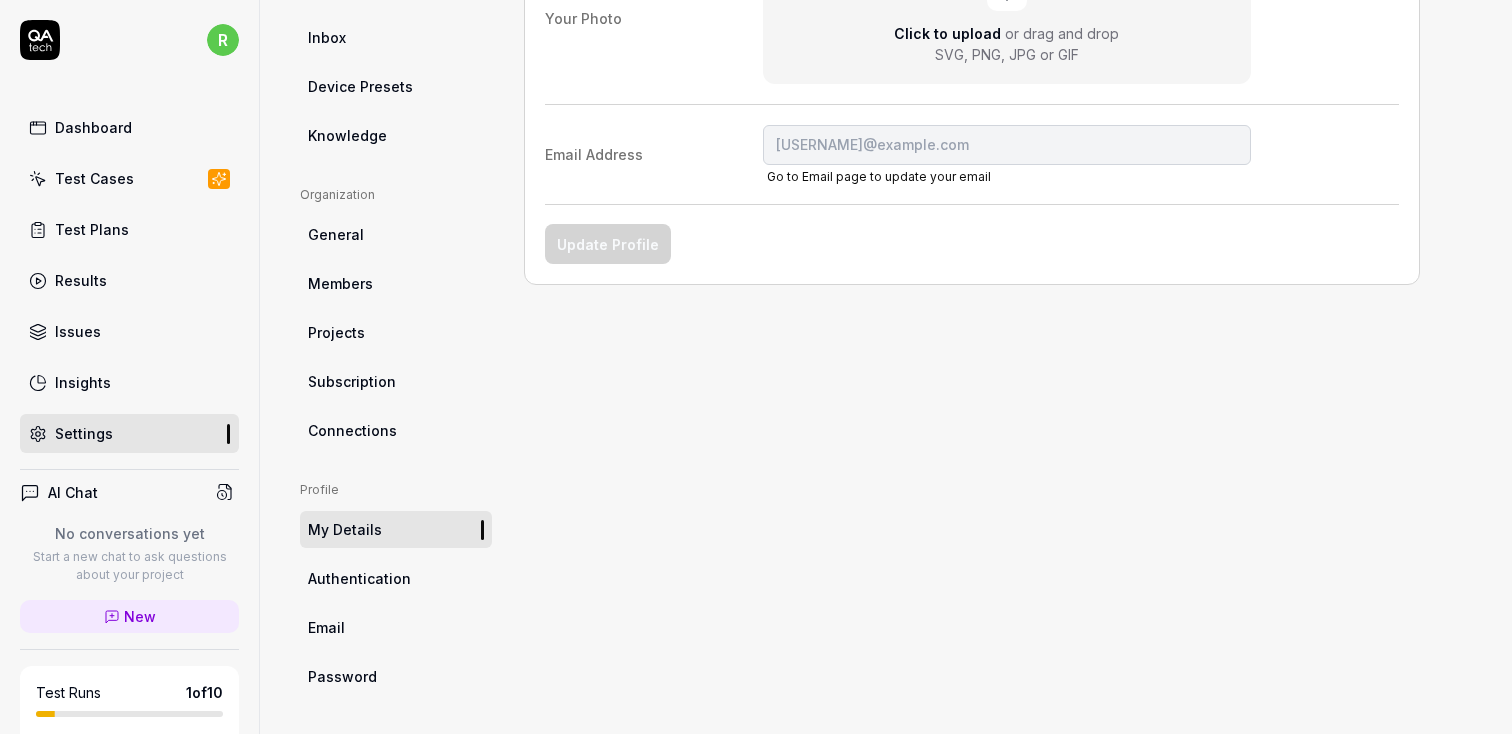 click on "General" at bounding box center [336, 234] 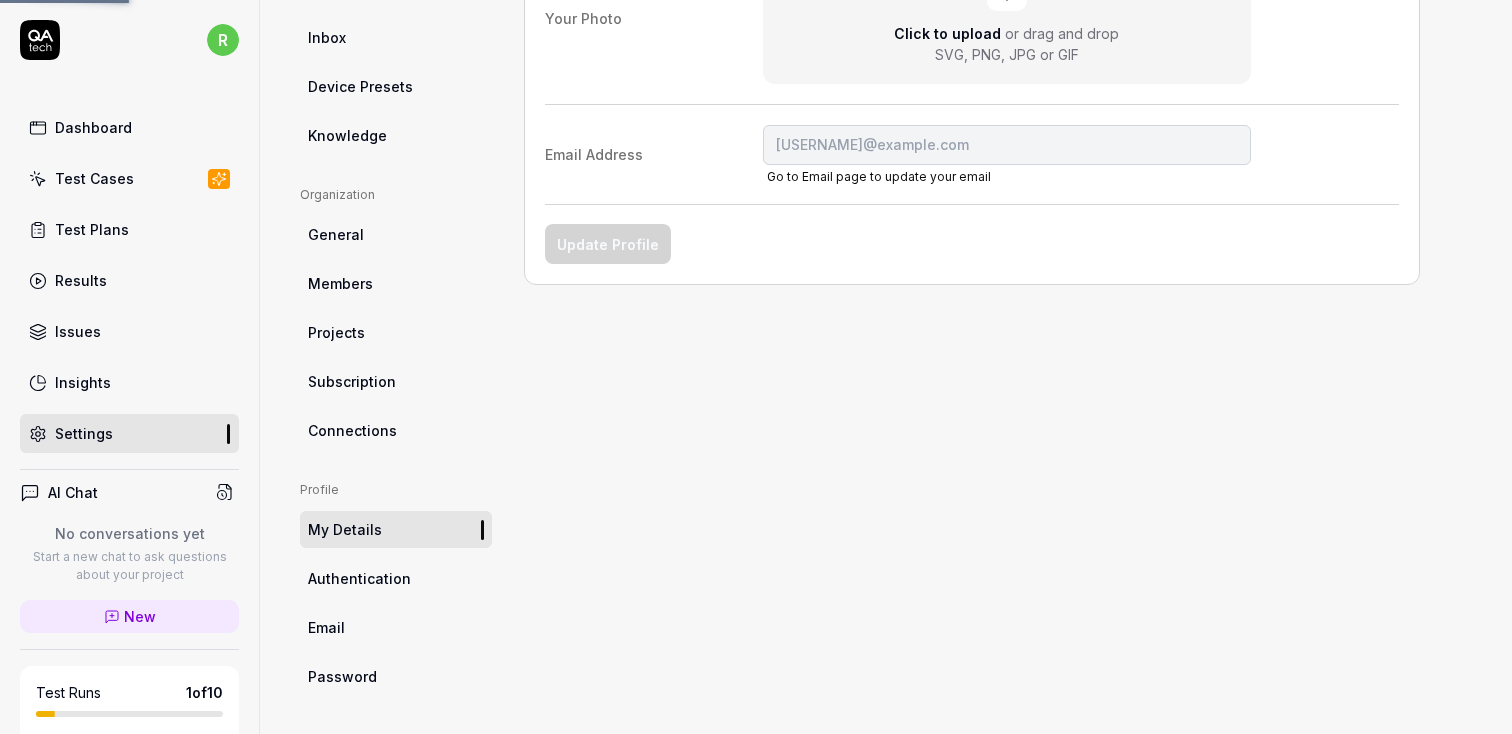 scroll, scrollTop: 155, scrollLeft: 0, axis: vertical 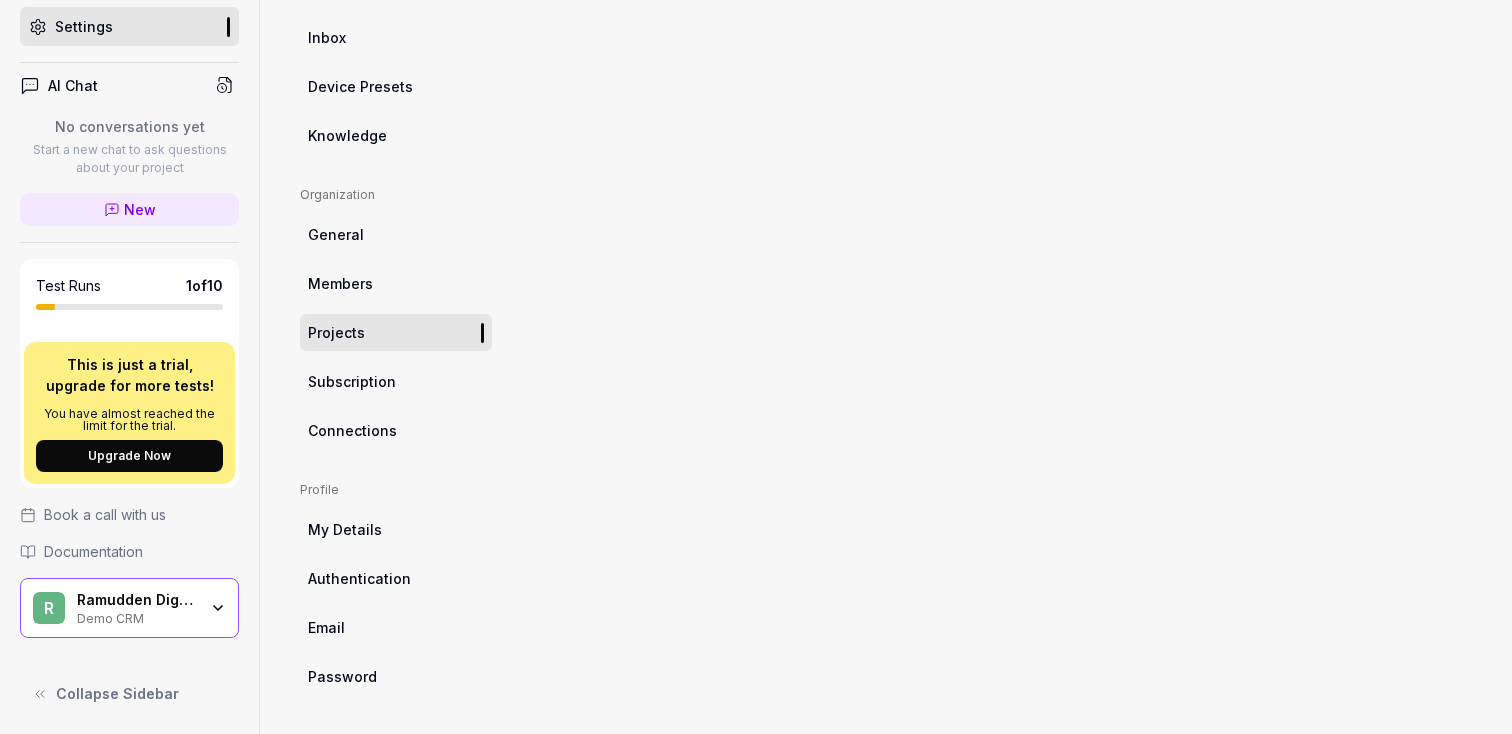 click on "My Details" at bounding box center [396, 529] 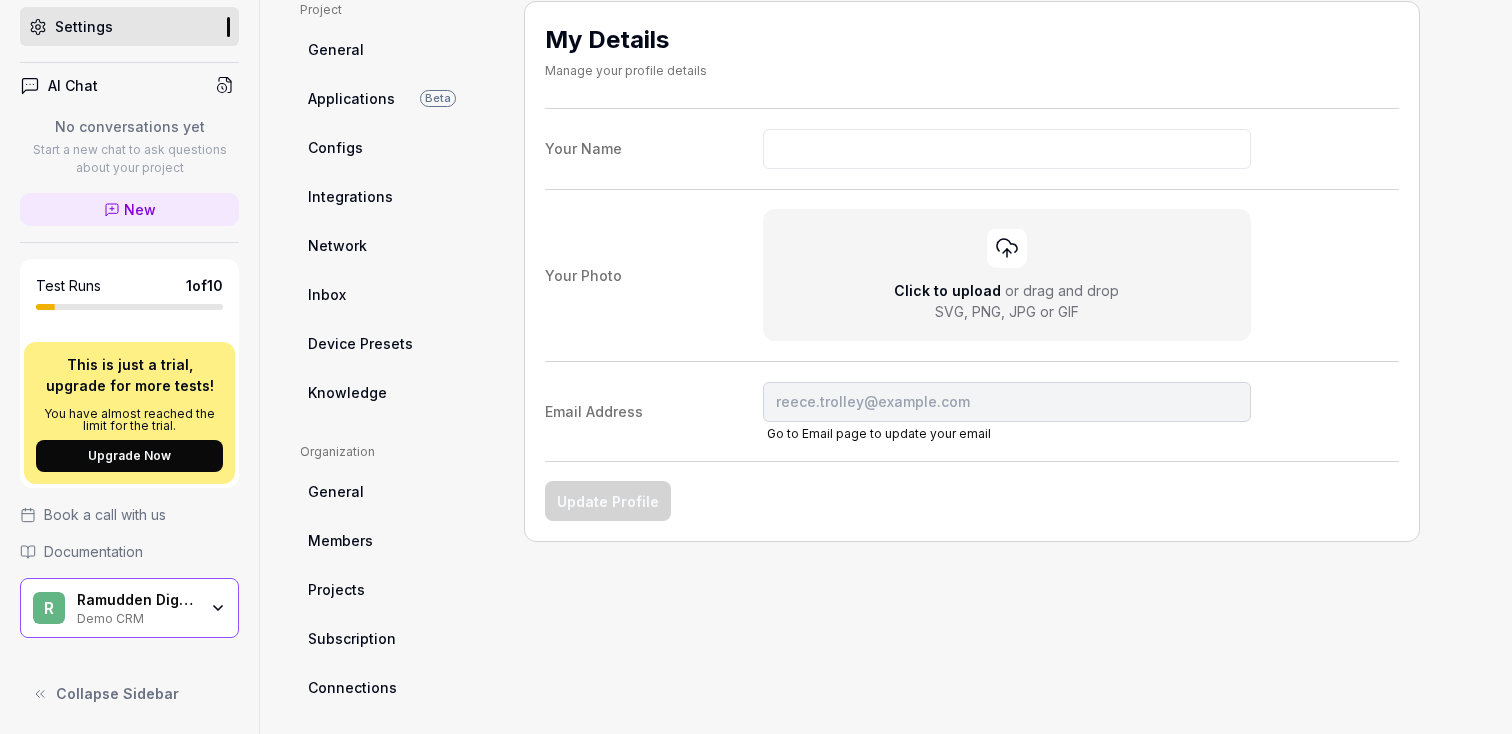 scroll, scrollTop: 412, scrollLeft: 0, axis: vertical 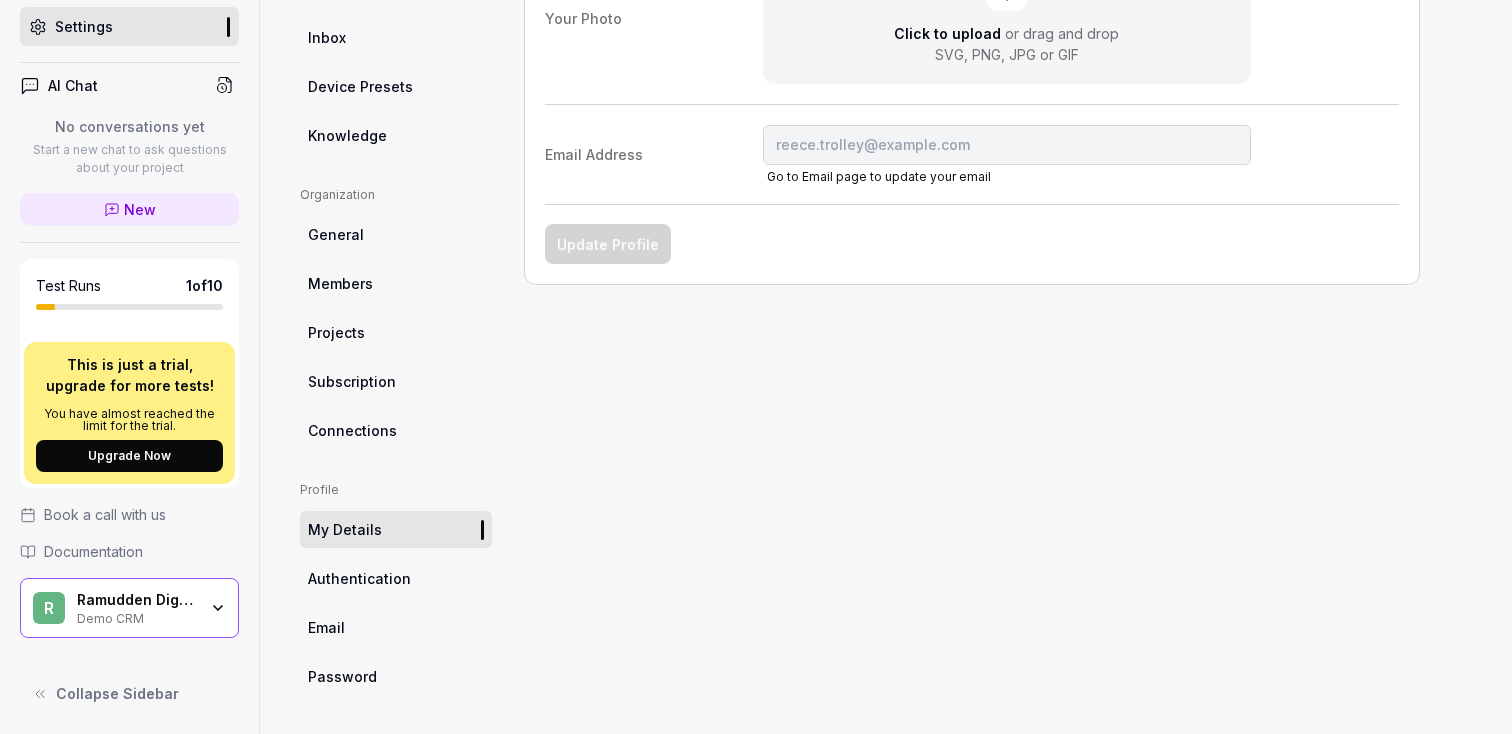 click on "Authentication" at bounding box center (396, 578) 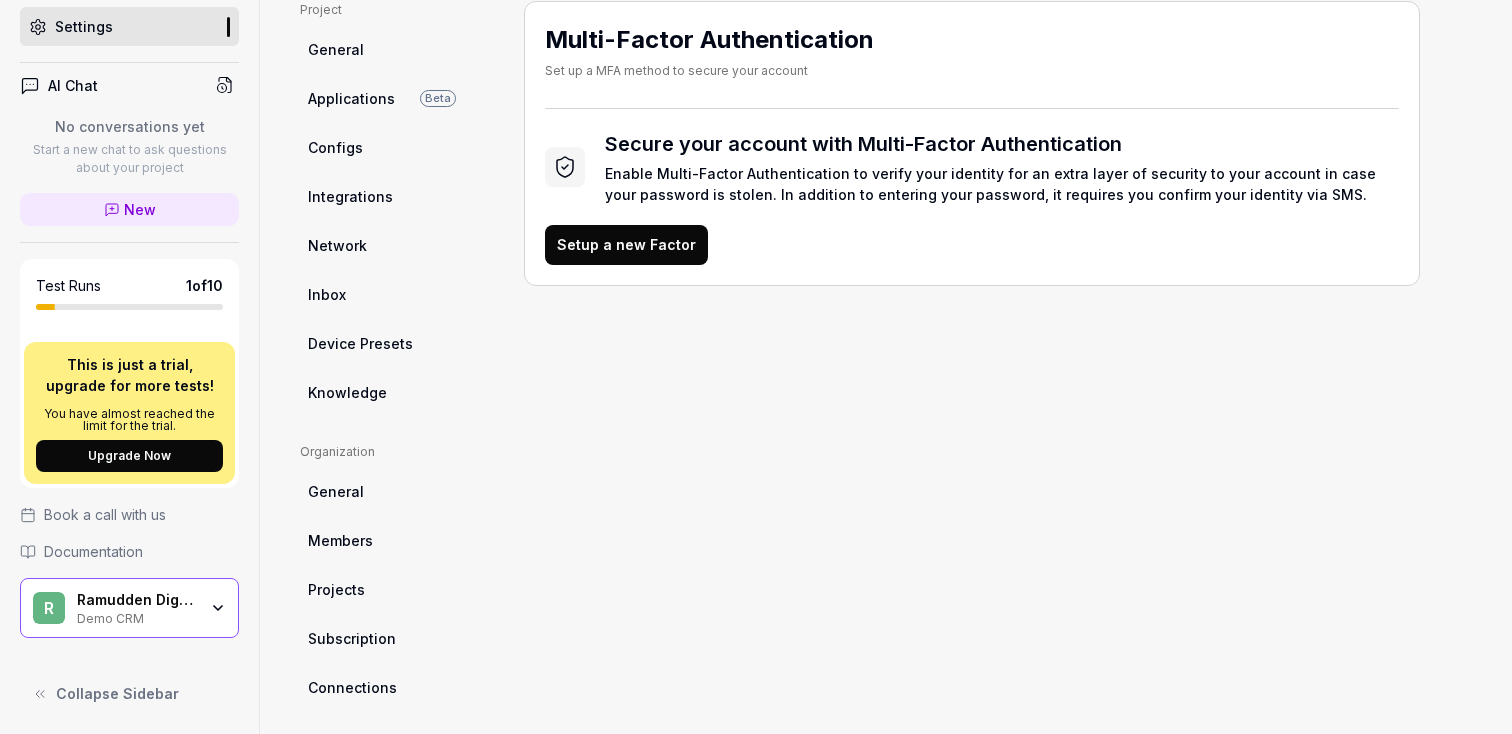 scroll, scrollTop: 412, scrollLeft: 0, axis: vertical 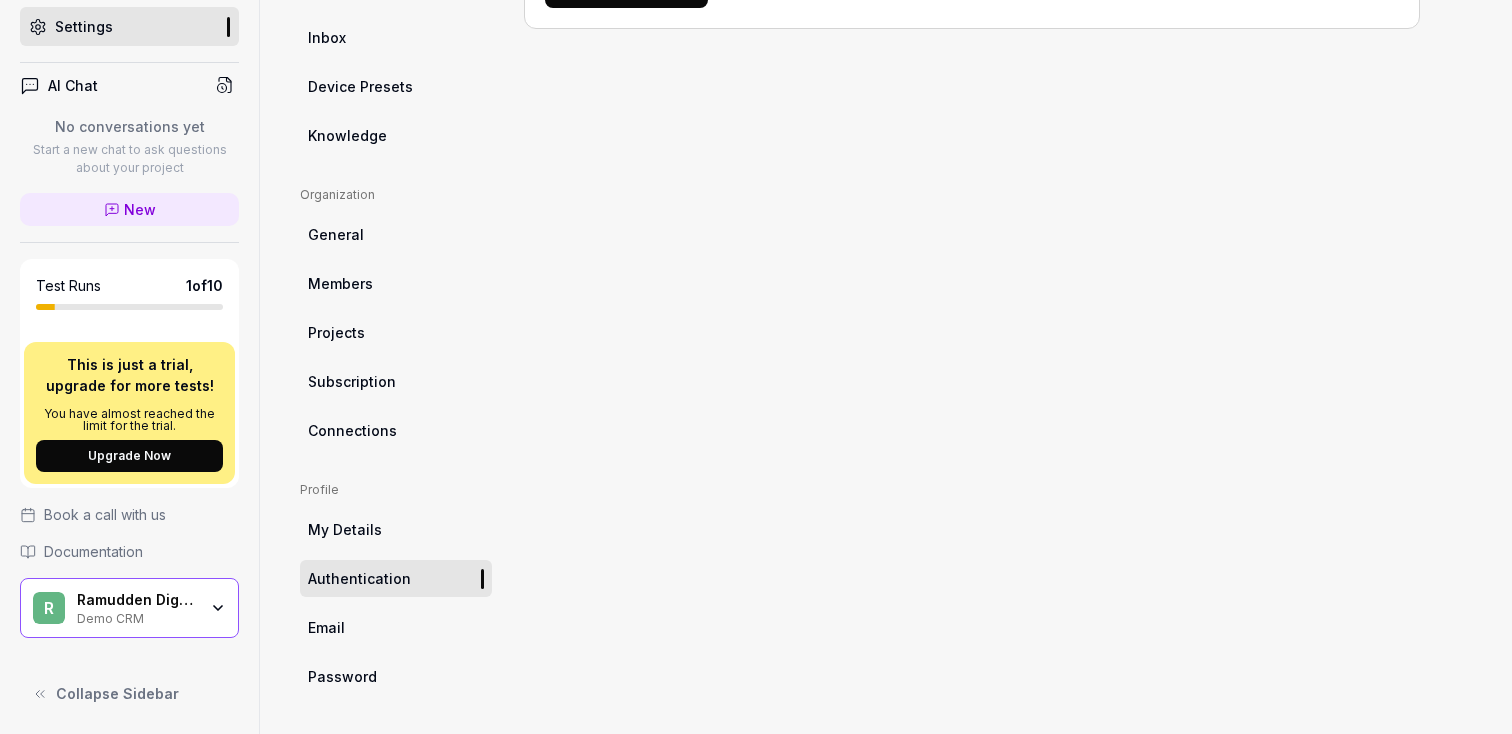 click on "Projects" at bounding box center [396, 332] 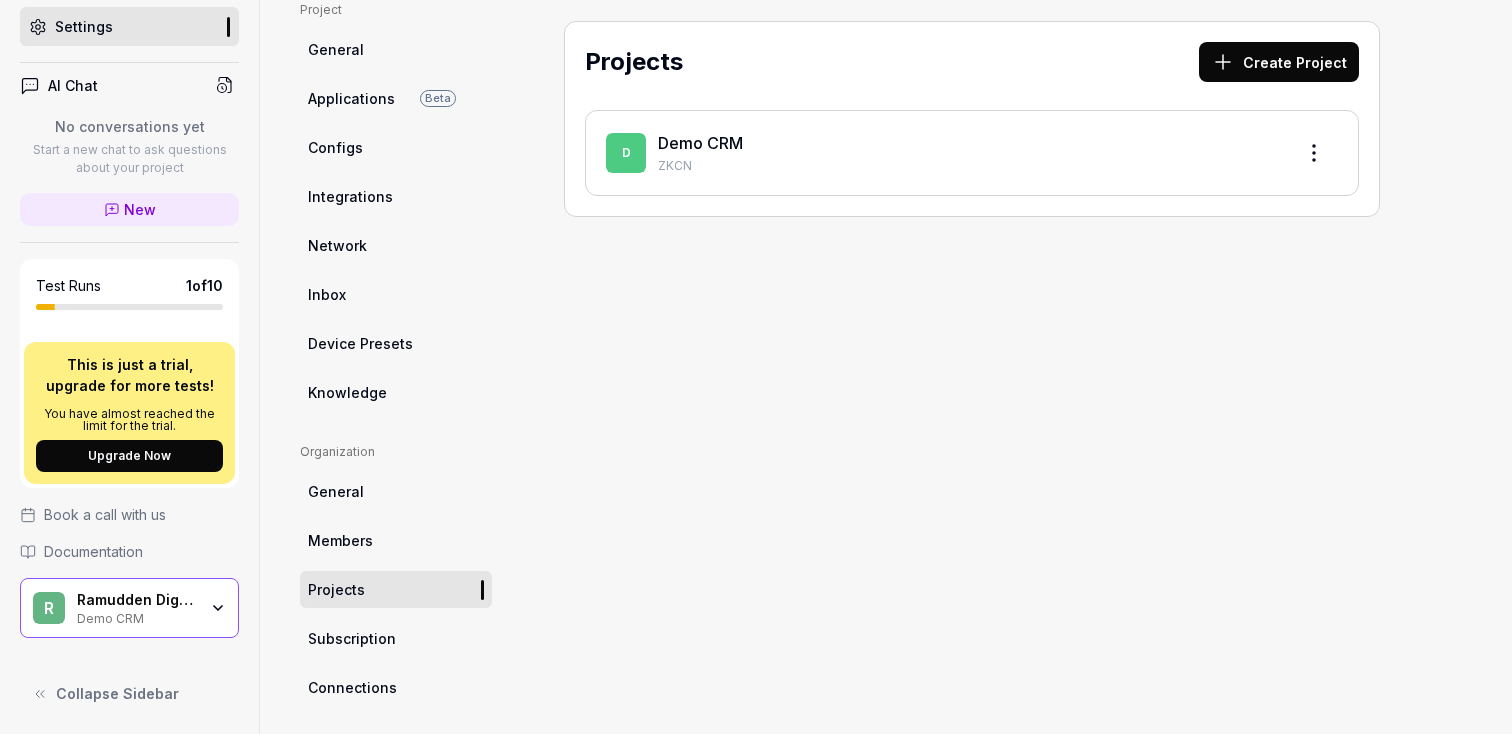 scroll, scrollTop: 0, scrollLeft: 0, axis: both 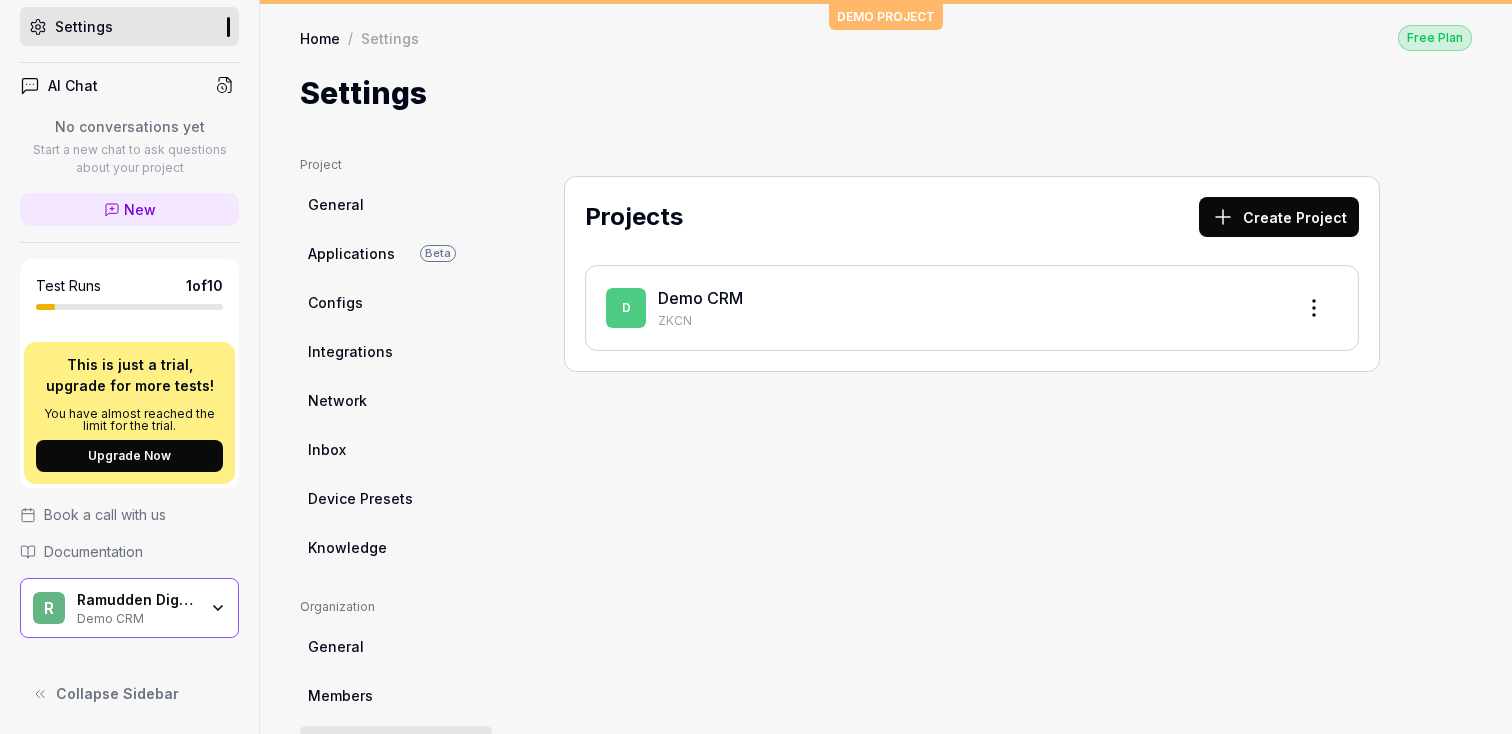 click on "R Ramudden Digital Demo CRM" at bounding box center [129, 608] 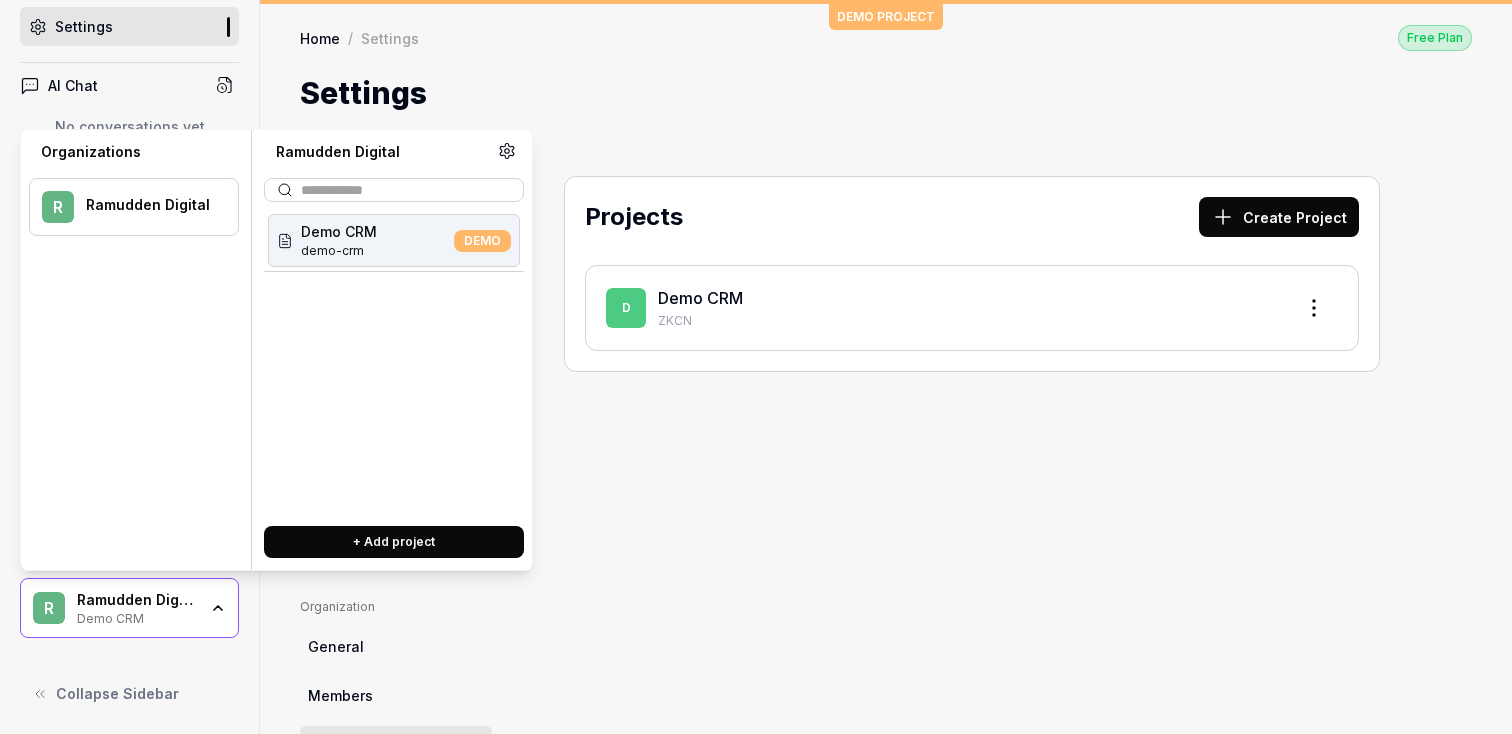 click on "Projects Create Project D Demo CRM ZKCN" at bounding box center [972, 631] 